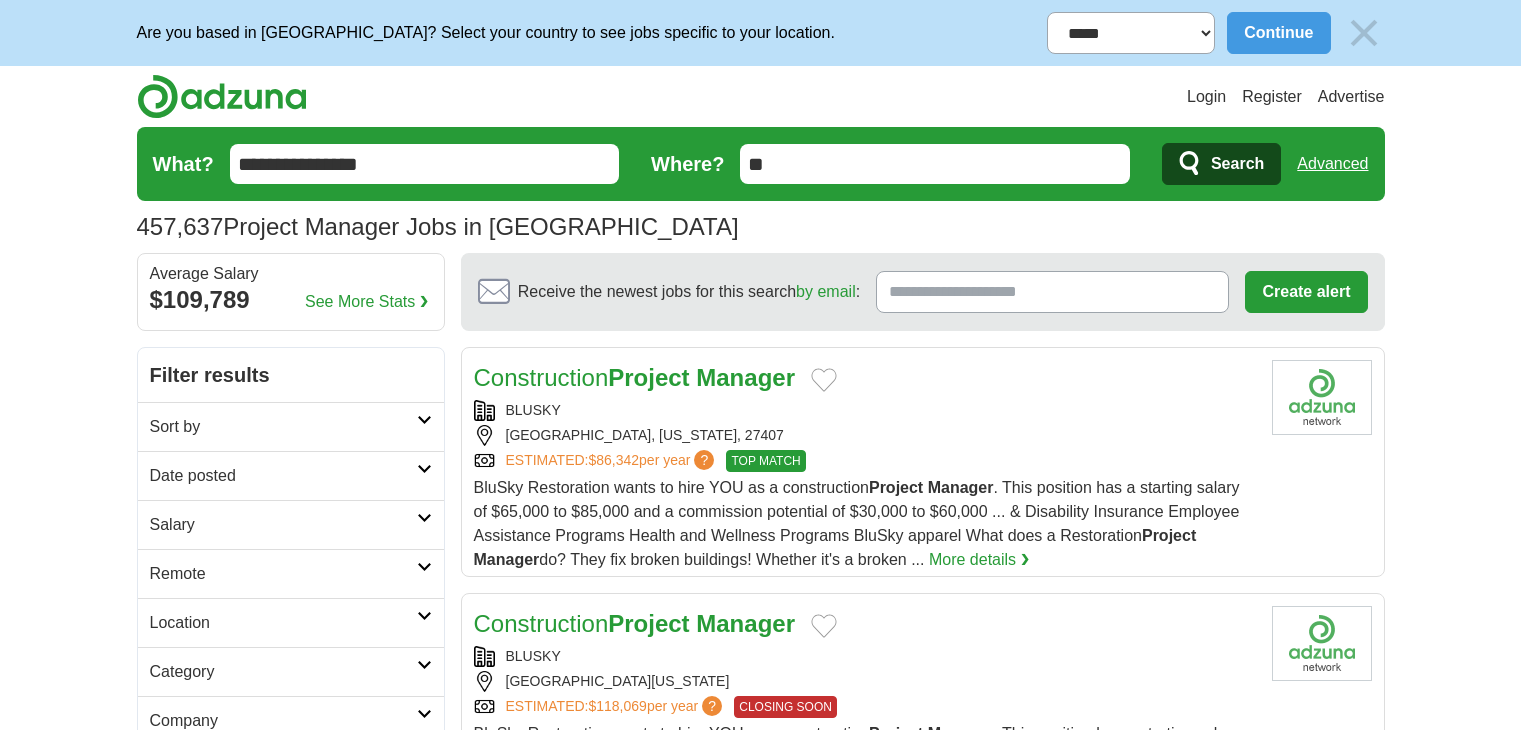 scroll, scrollTop: 0, scrollLeft: 0, axis: both 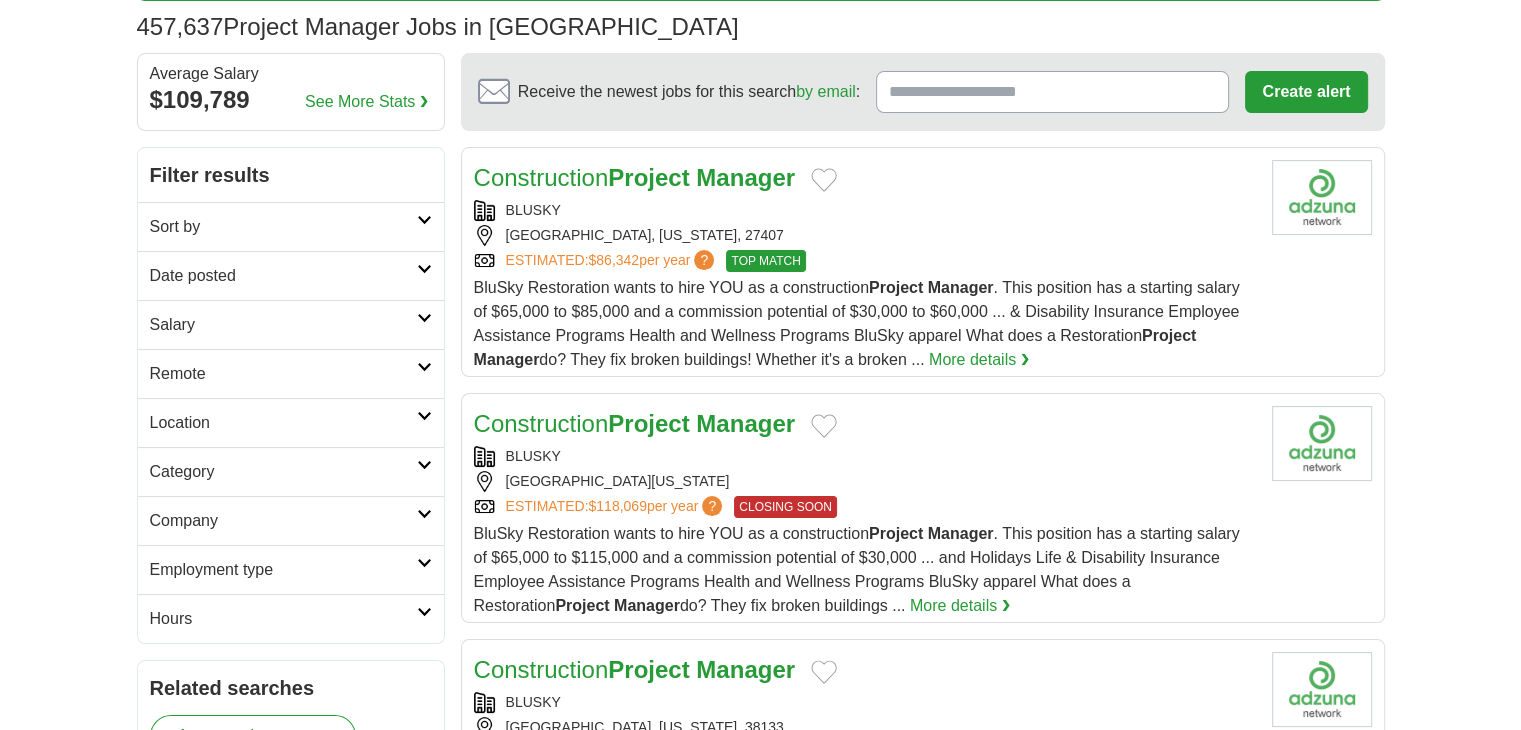 click on "Date posted" at bounding box center [291, 275] 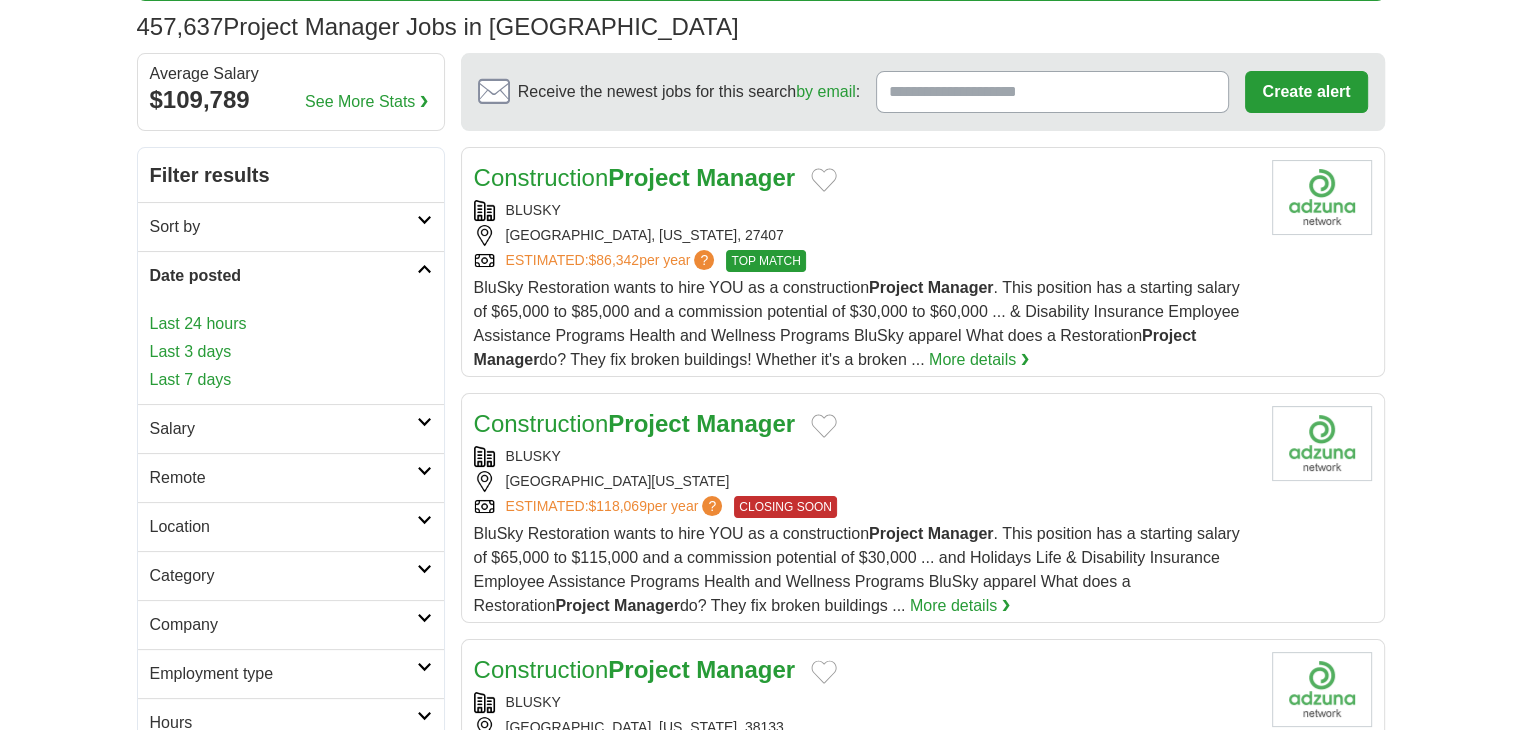click on "Last 24 hours" at bounding box center [291, 324] 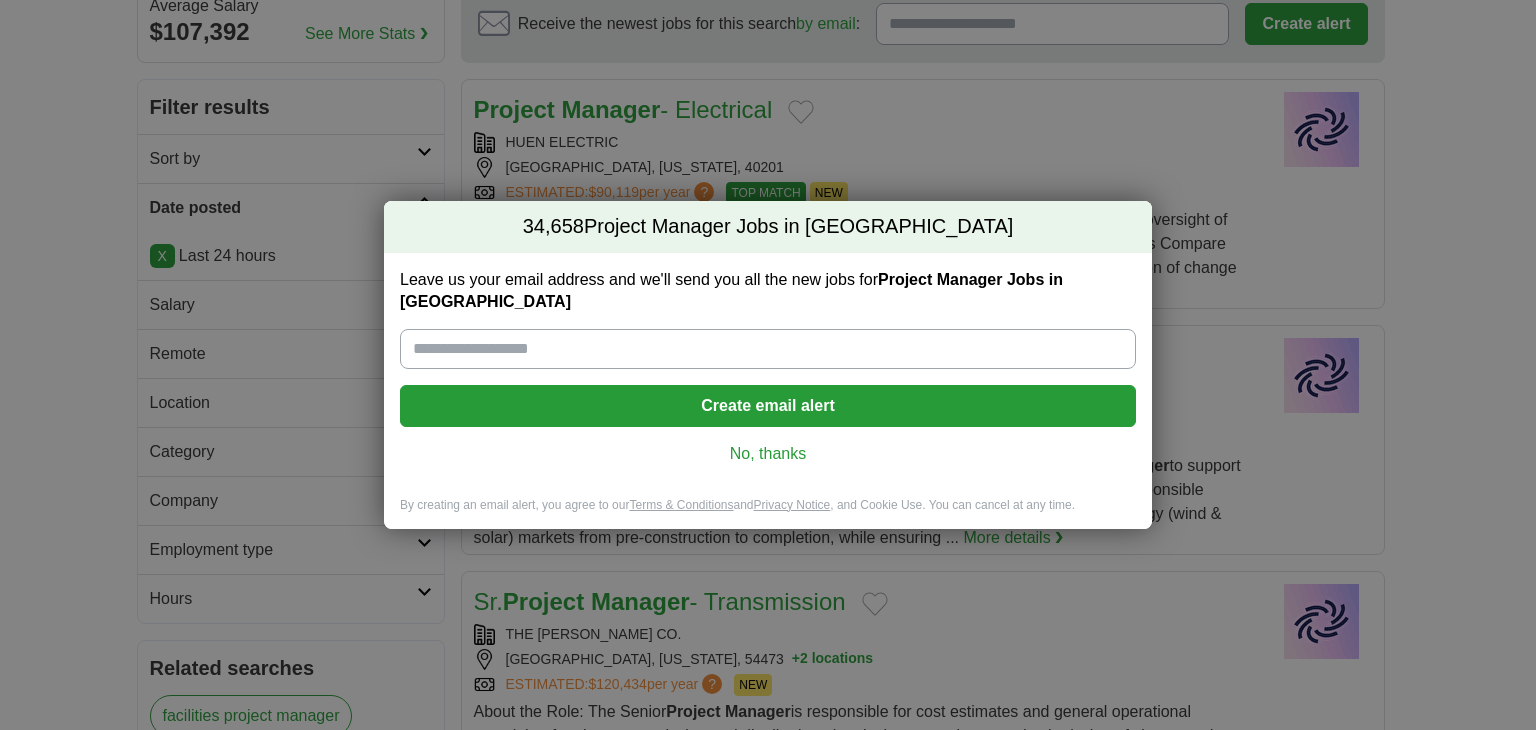 scroll, scrollTop: 266, scrollLeft: 0, axis: vertical 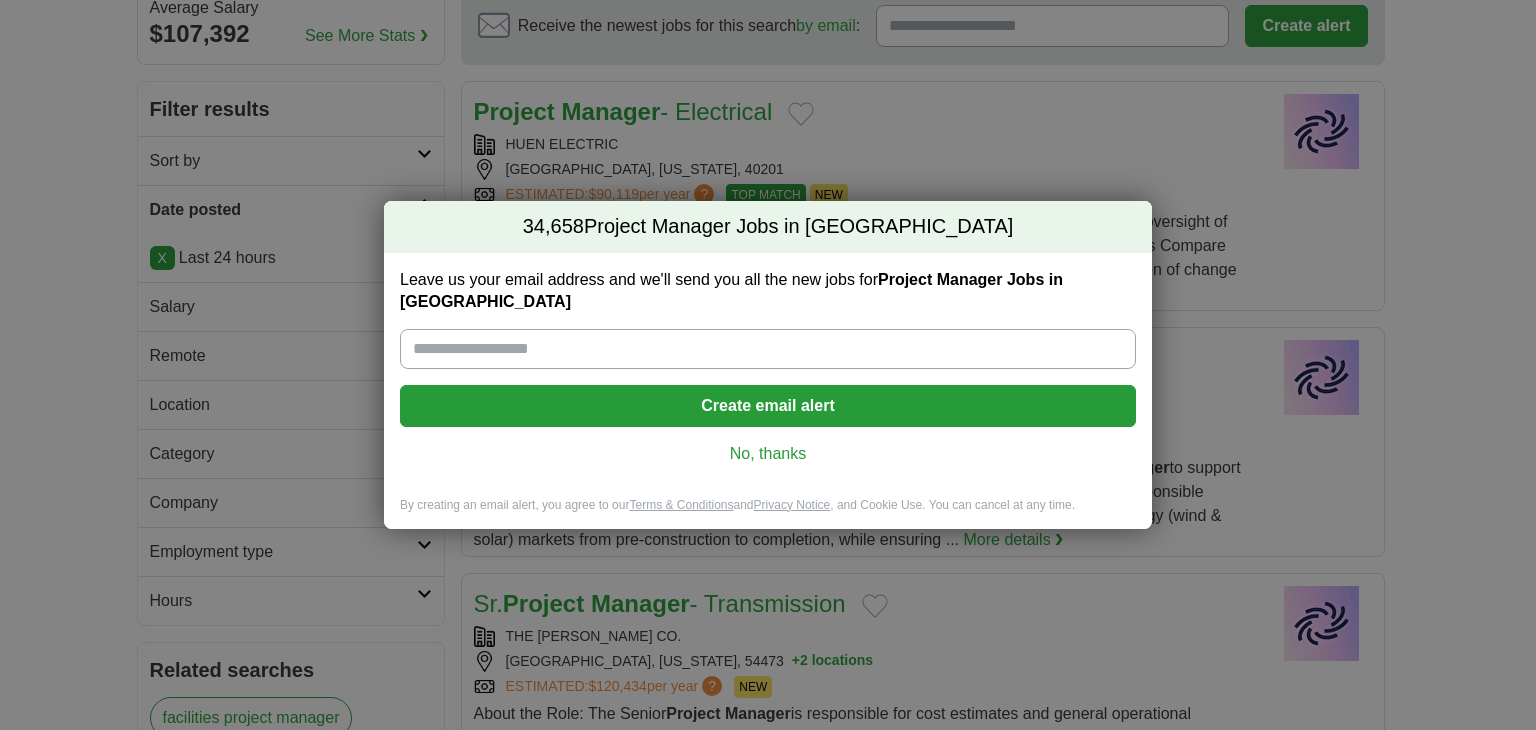 click on "Leave us your email address and we'll send you all the new jobs for  Project Manager  Jobs in US" at bounding box center [768, 349] 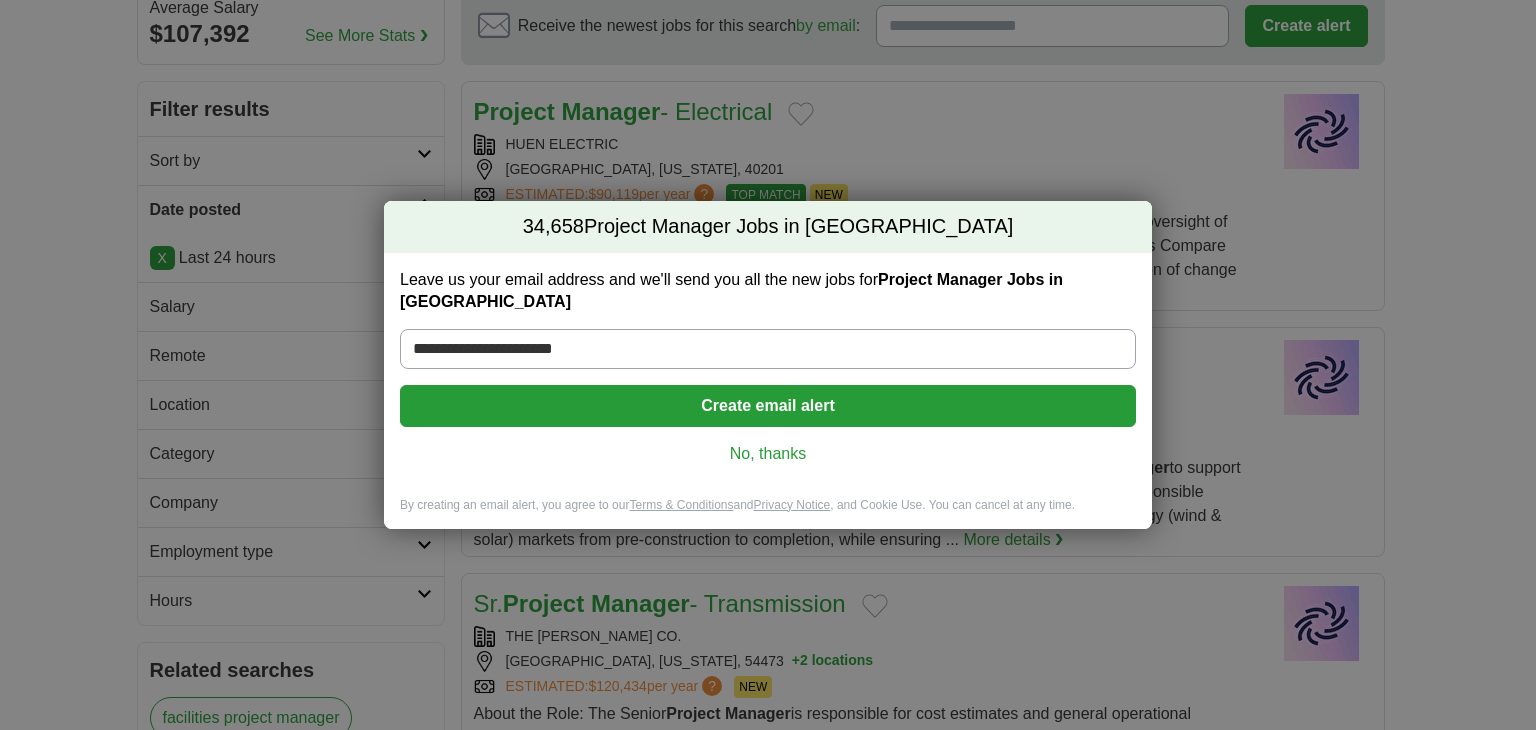 type on "**********" 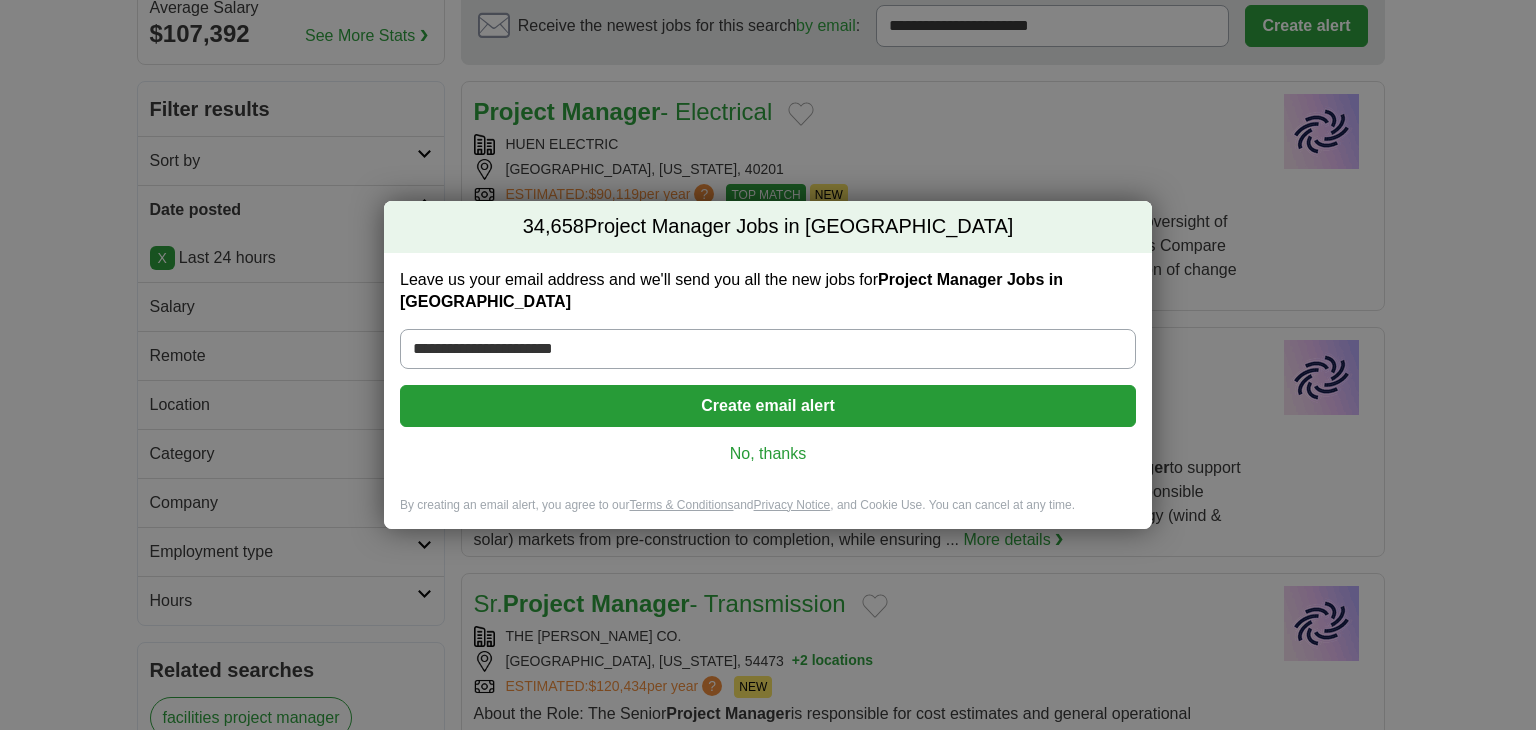 type on "**********" 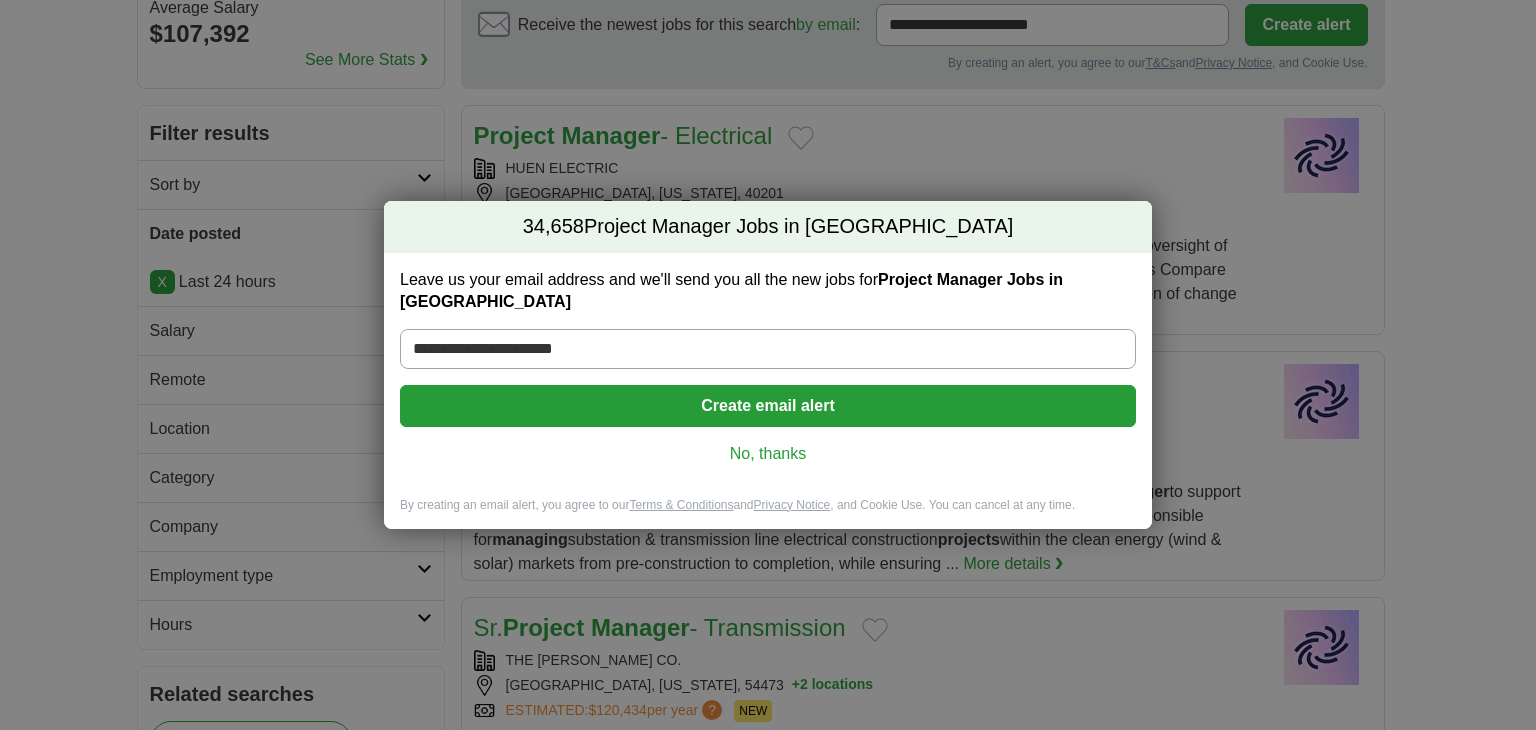 click on "Create email alert" at bounding box center (768, 406) 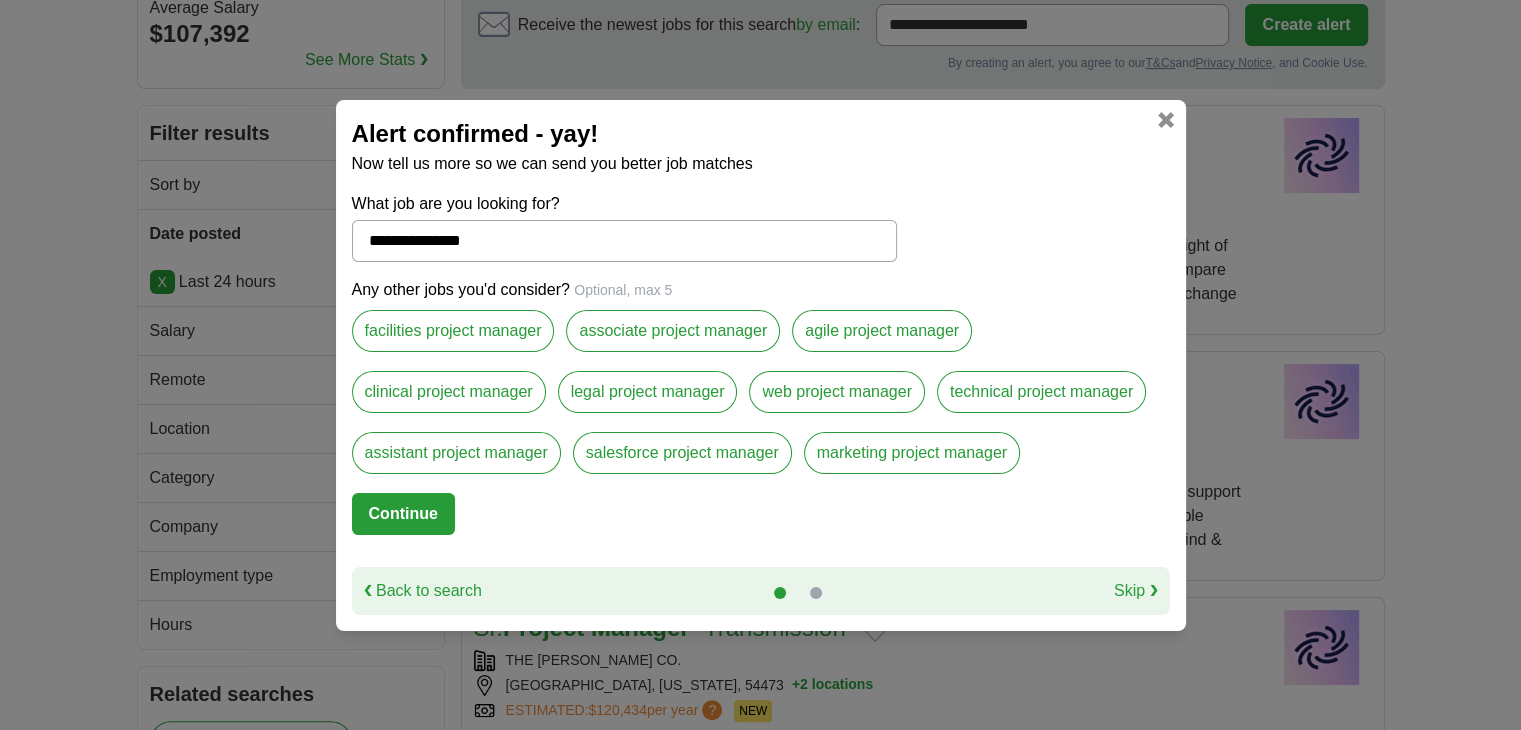 click on "Continue" at bounding box center (403, 514) 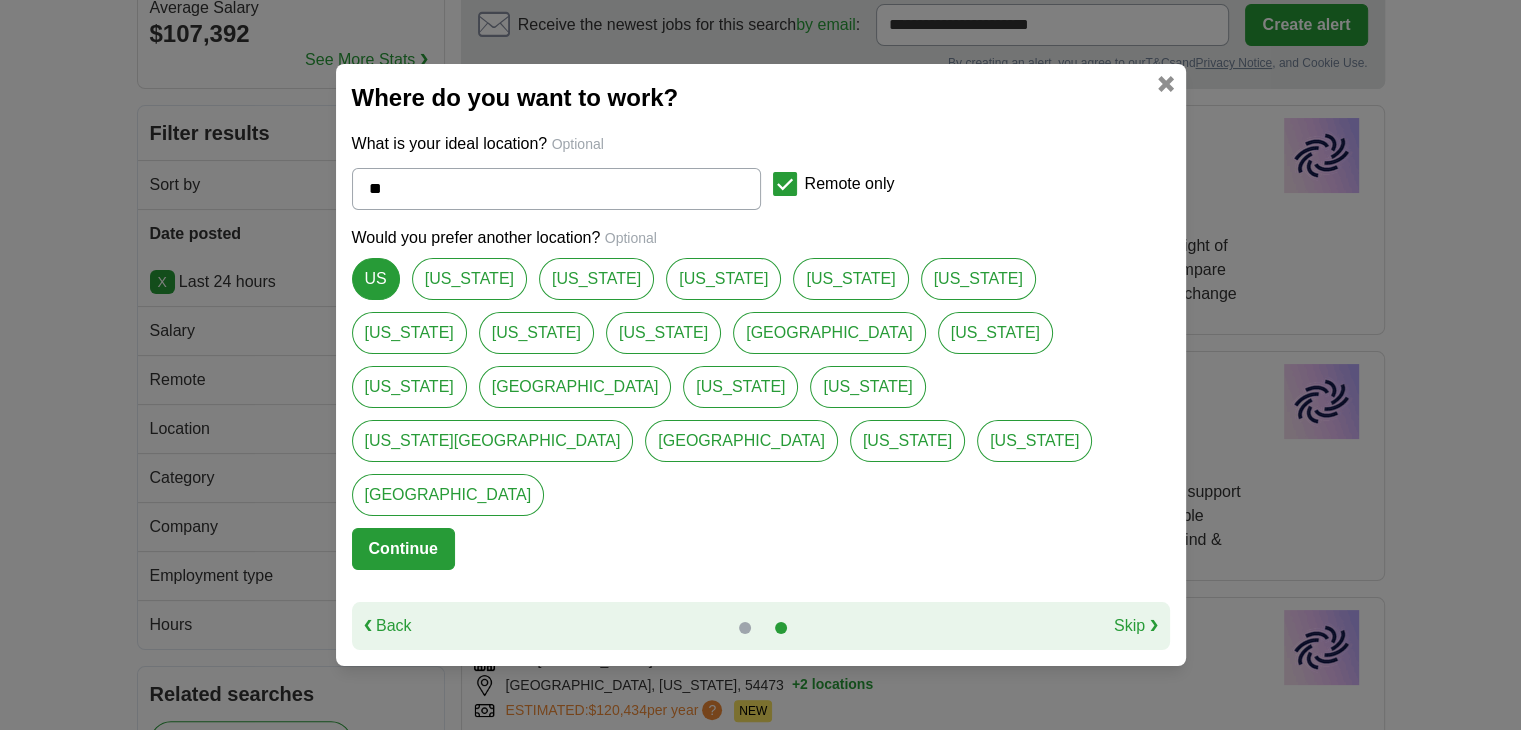 click on "Continue" at bounding box center (403, 549) 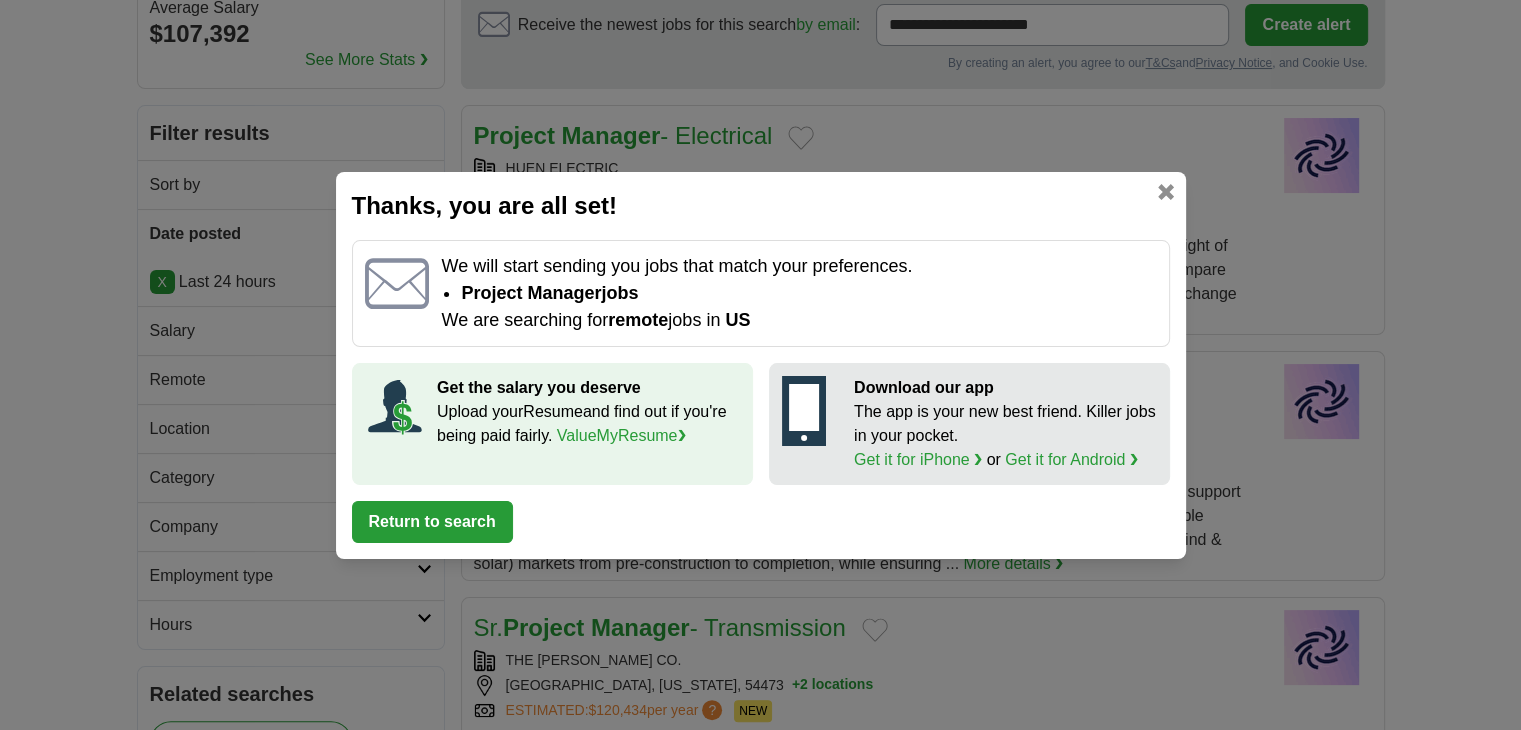 click on "Return to search" at bounding box center [432, 522] 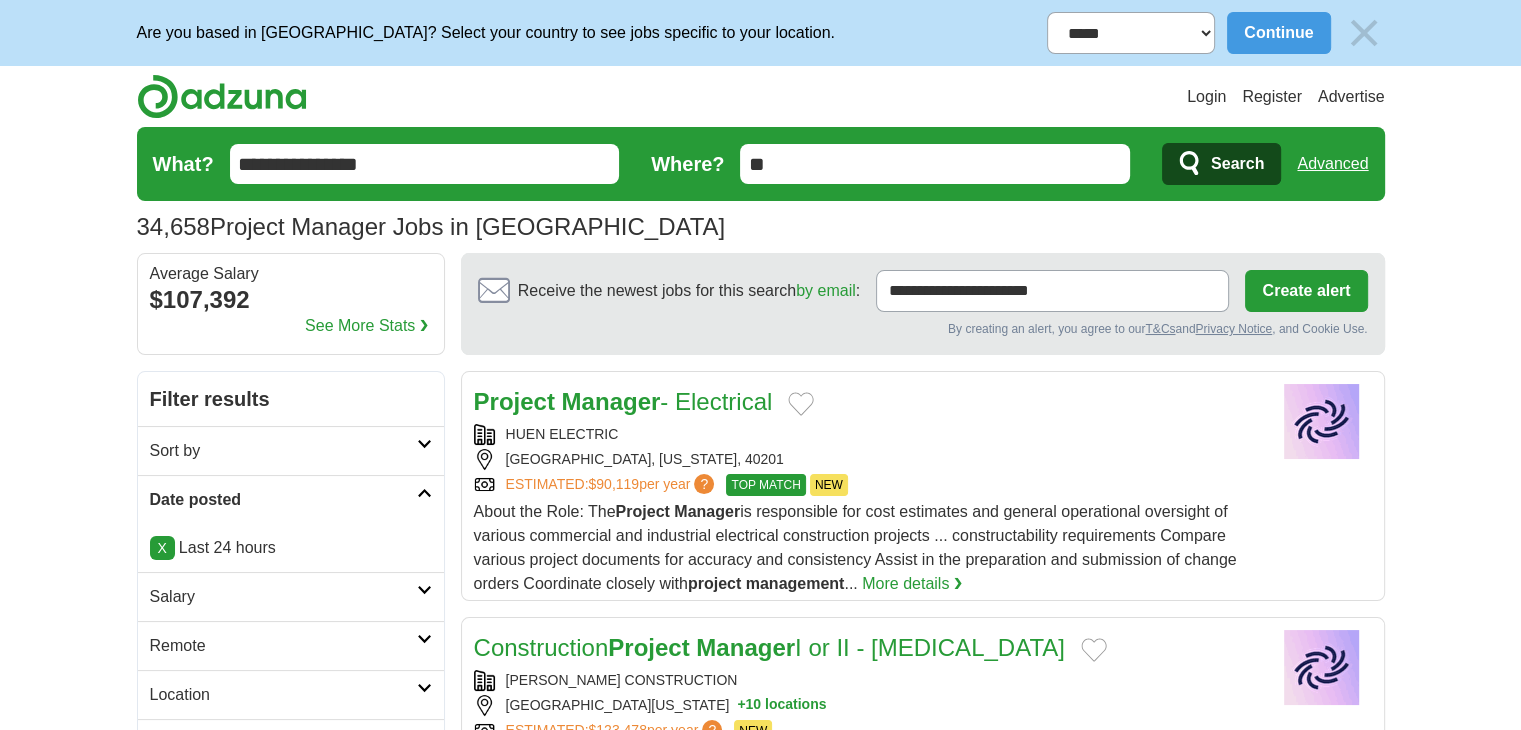 scroll, scrollTop: 300, scrollLeft: 0, axis: vertical 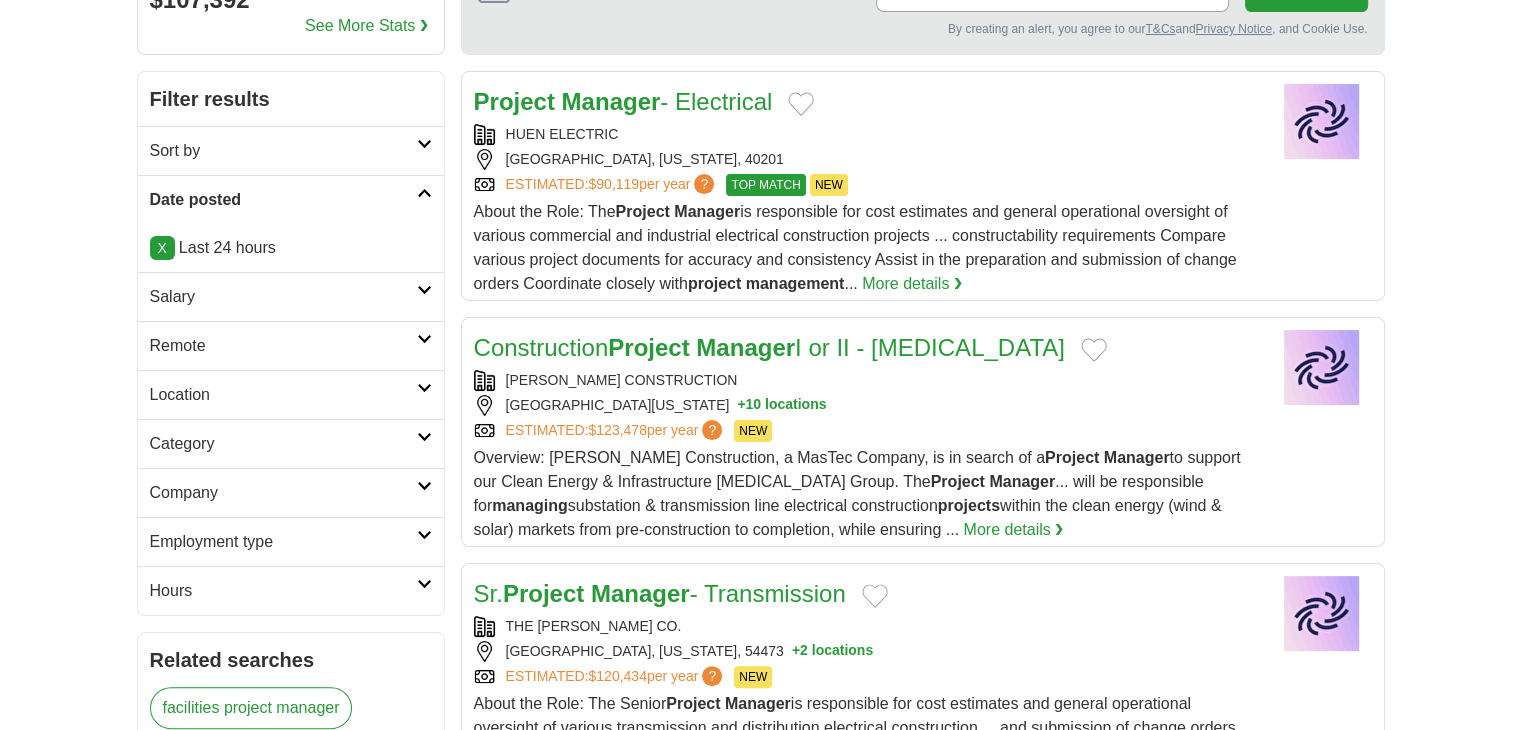 click on "Remote" at bounding box center (283, 346) 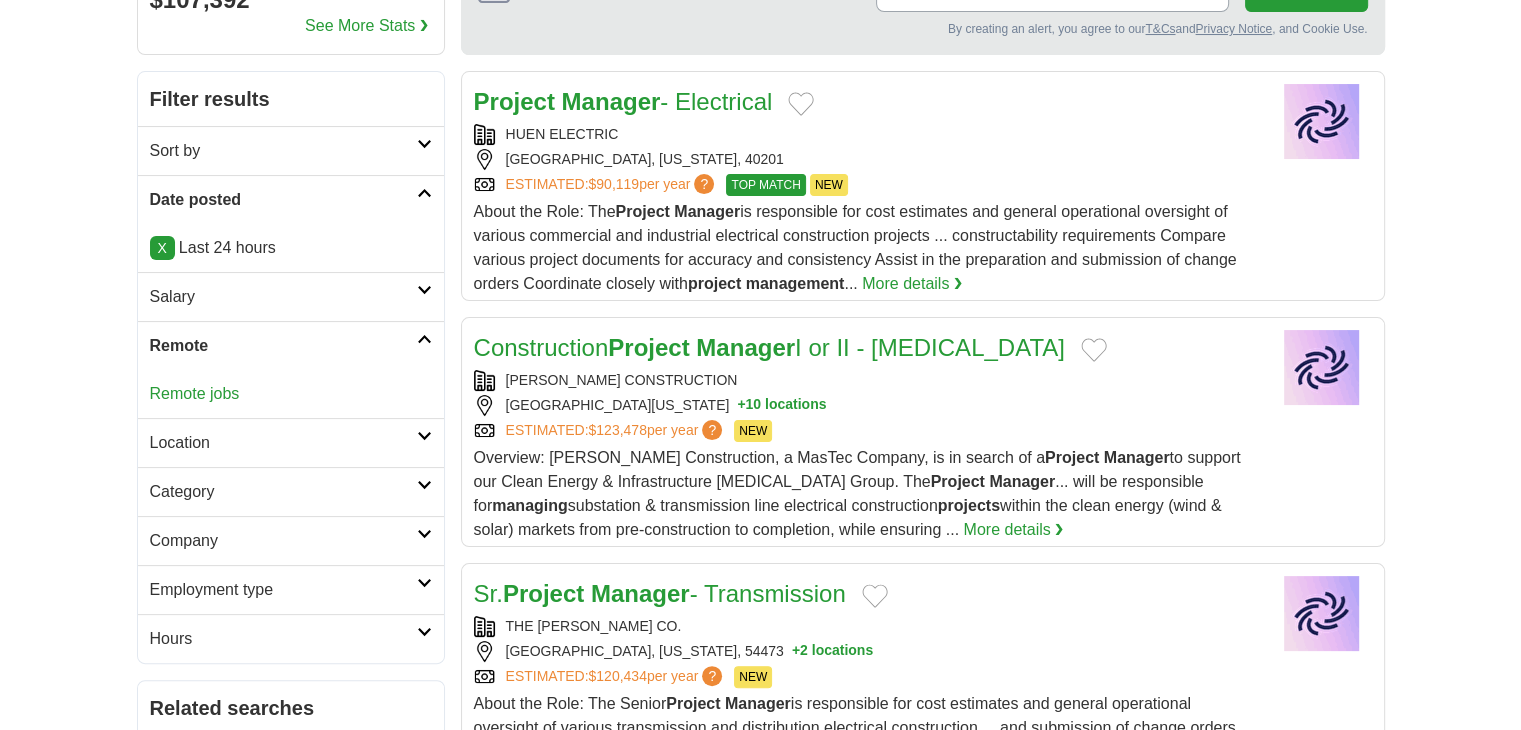 click on "Remote jobs" at bounding box center [195, 393] 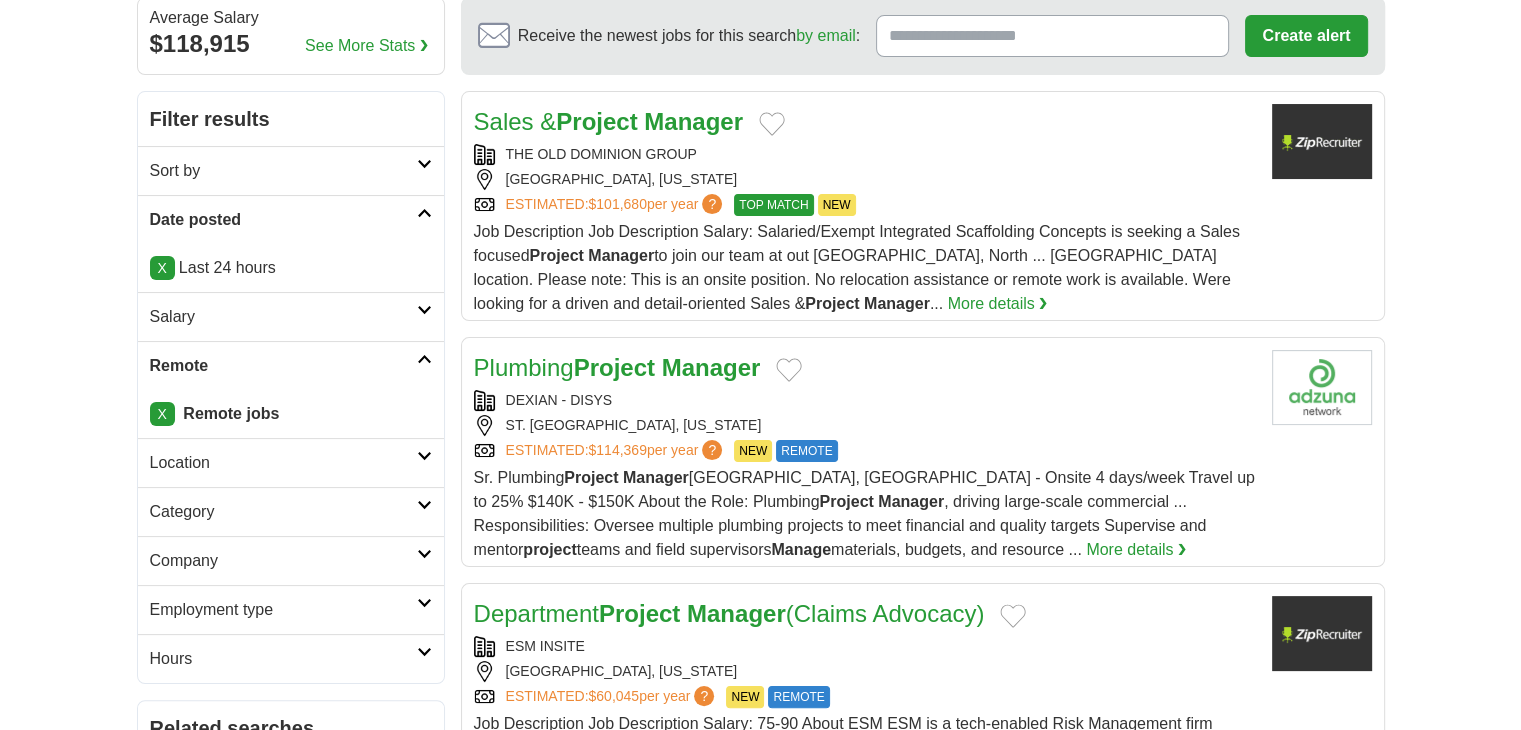 click on "Category" at bounding box center (283, 512) 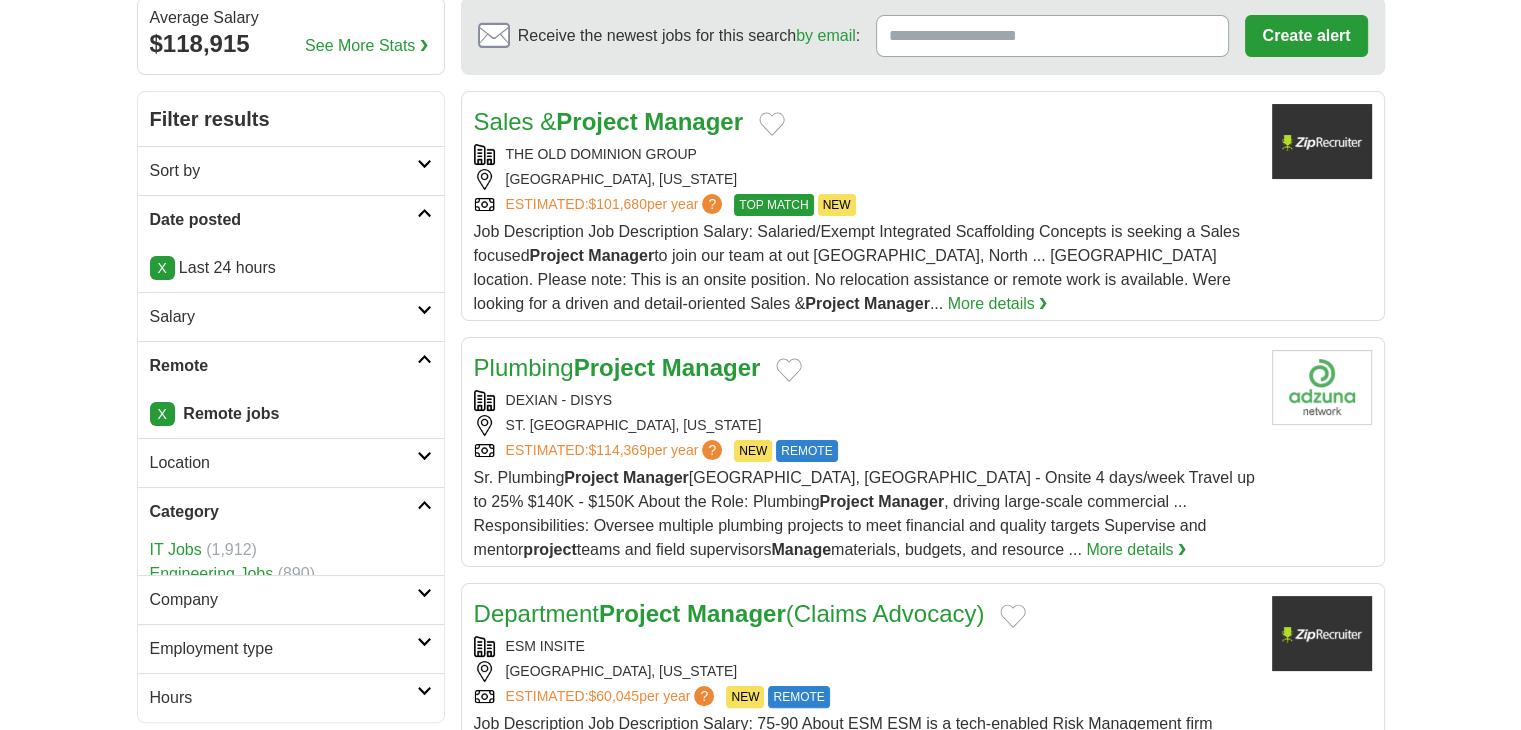 scroll, scrollTop: 256, scrollLeft: 0, axis: vertical 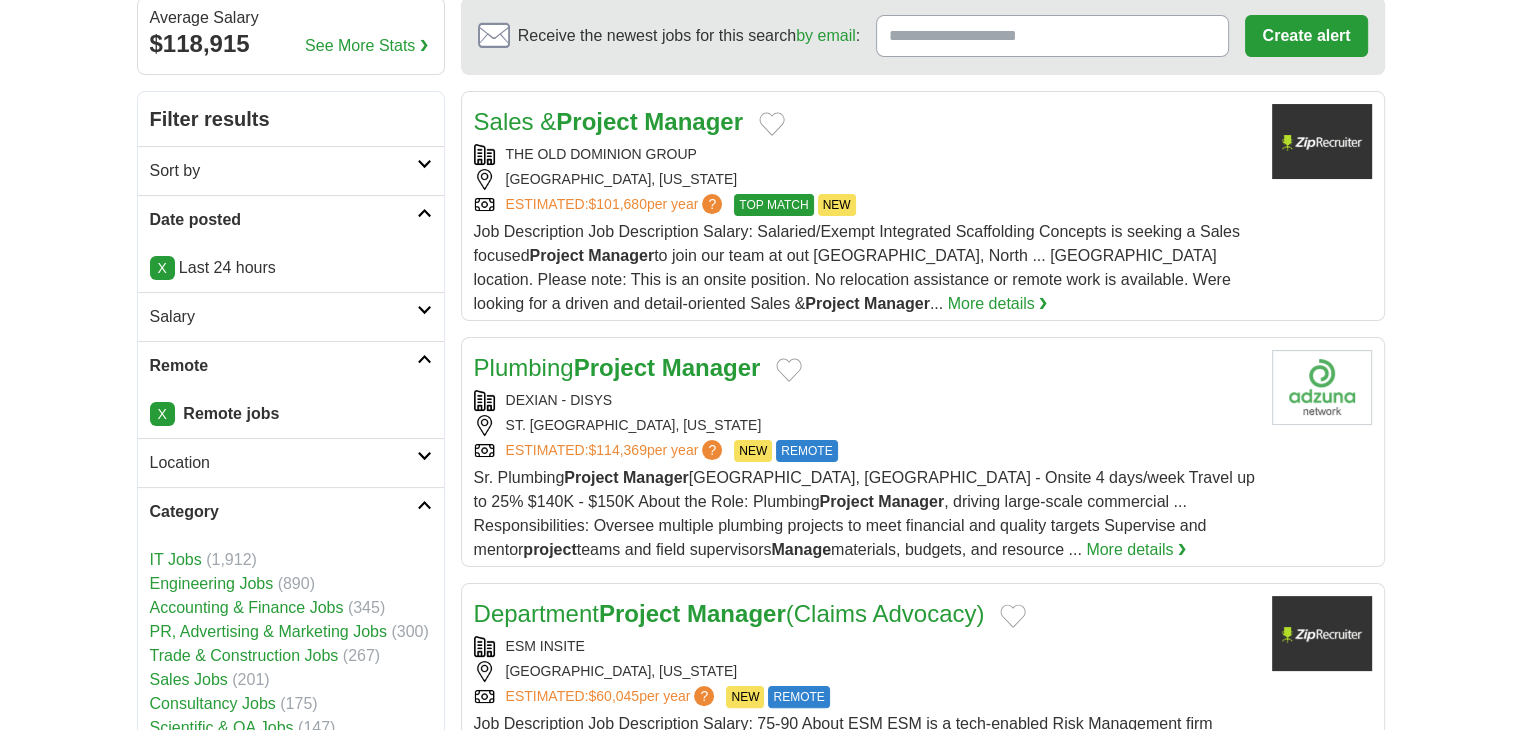 click on "IT Jobs" at bounding box center [176, 559] 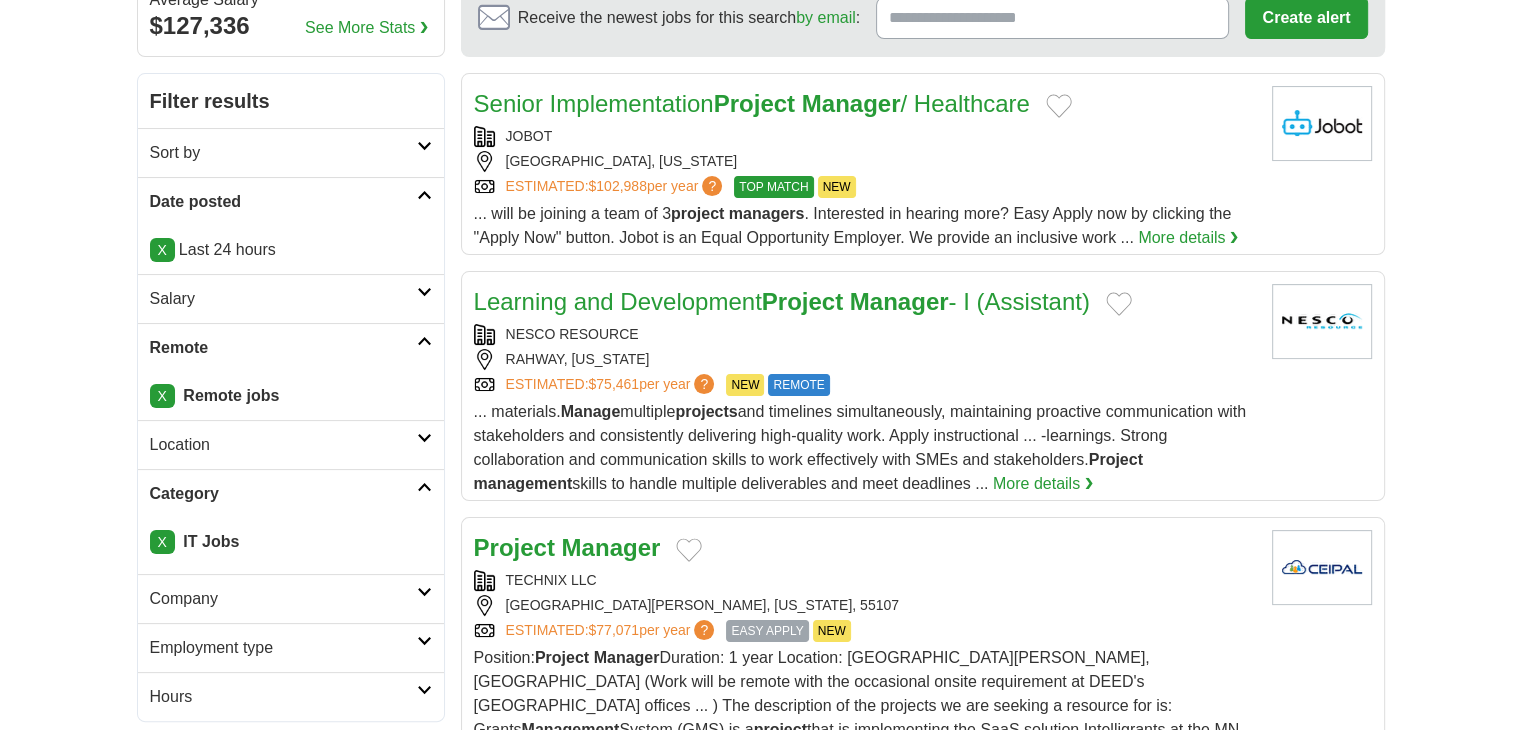 scroll, scrollTop: 0, scrollLeft: 0, axis: both 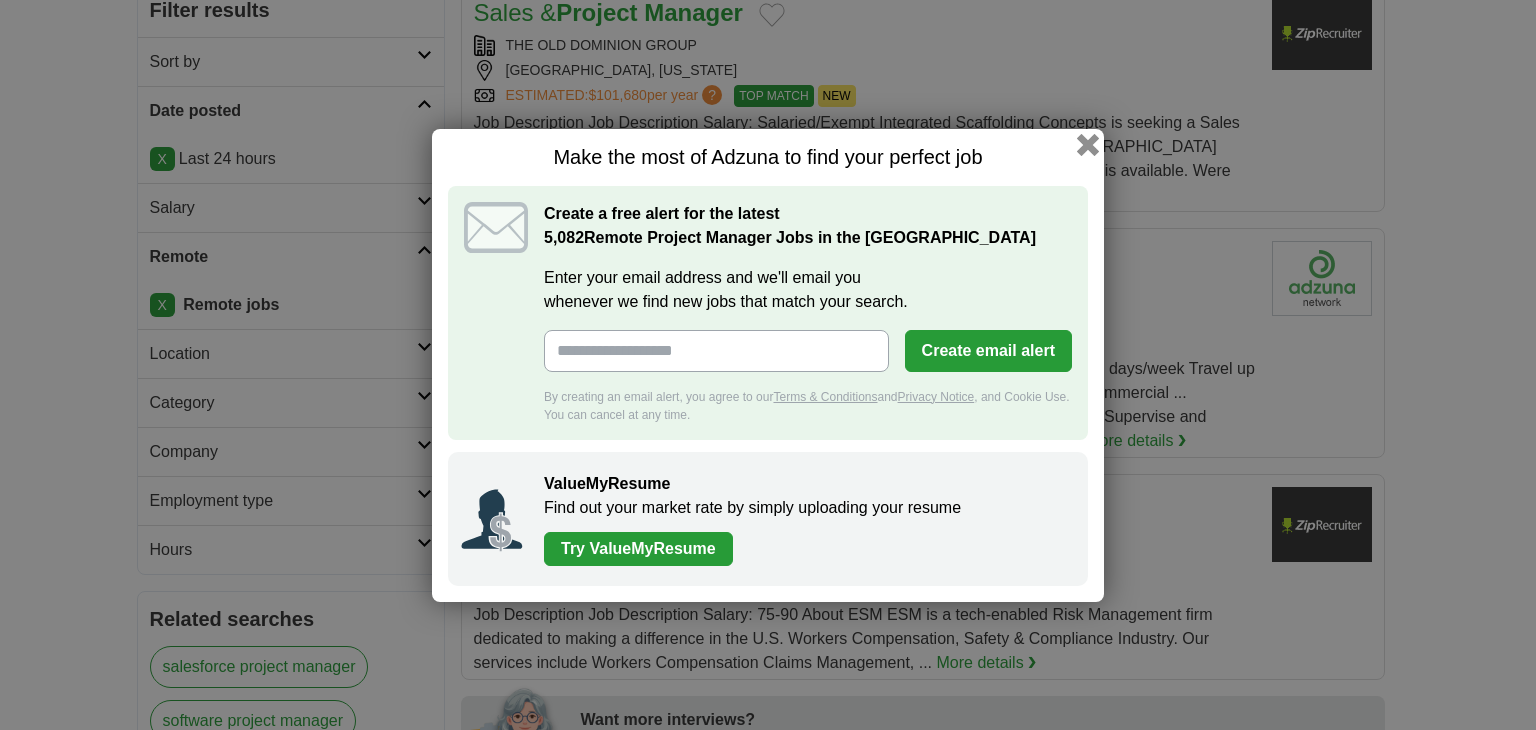 click at bounding box center (1088, 144) 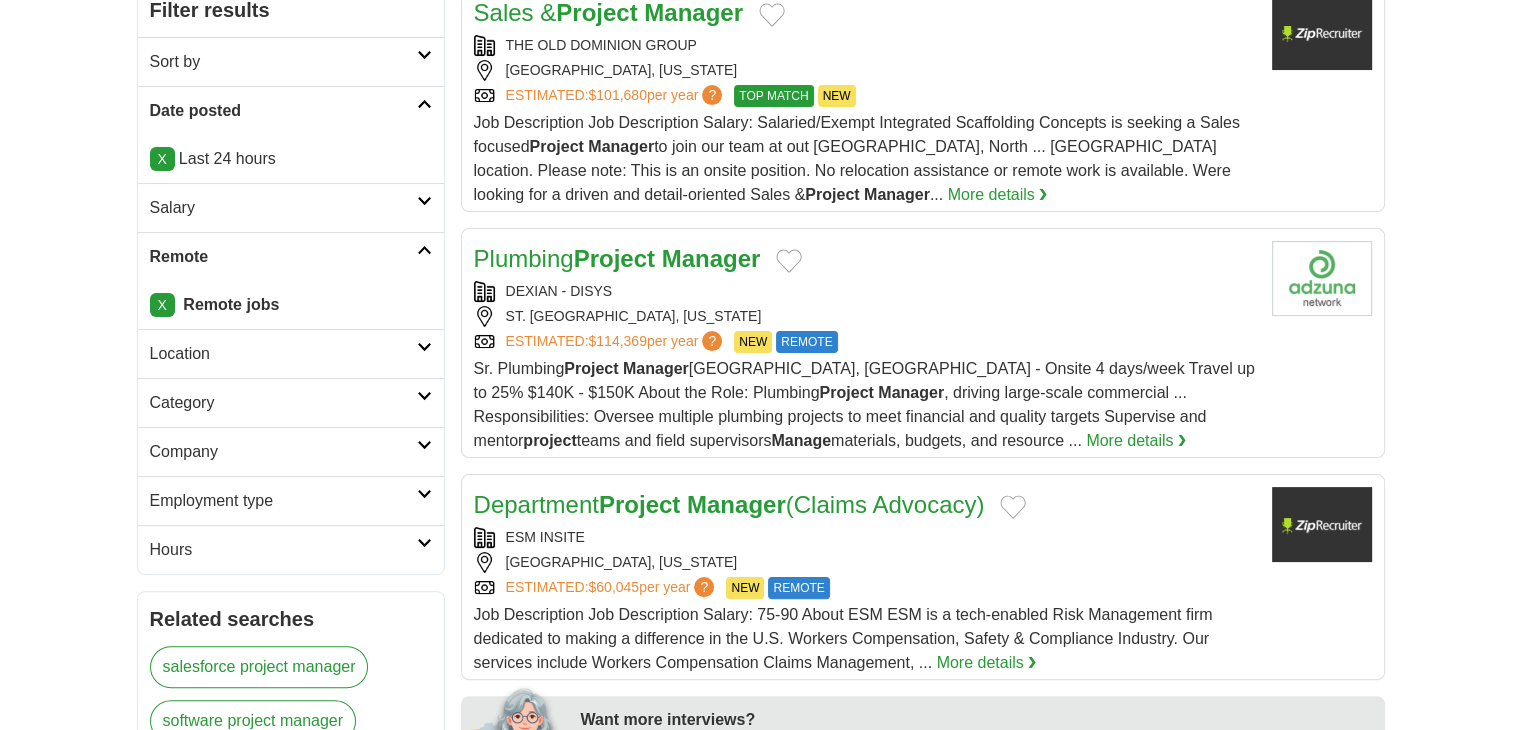 click on "Category" at bounding box center (283, 403) 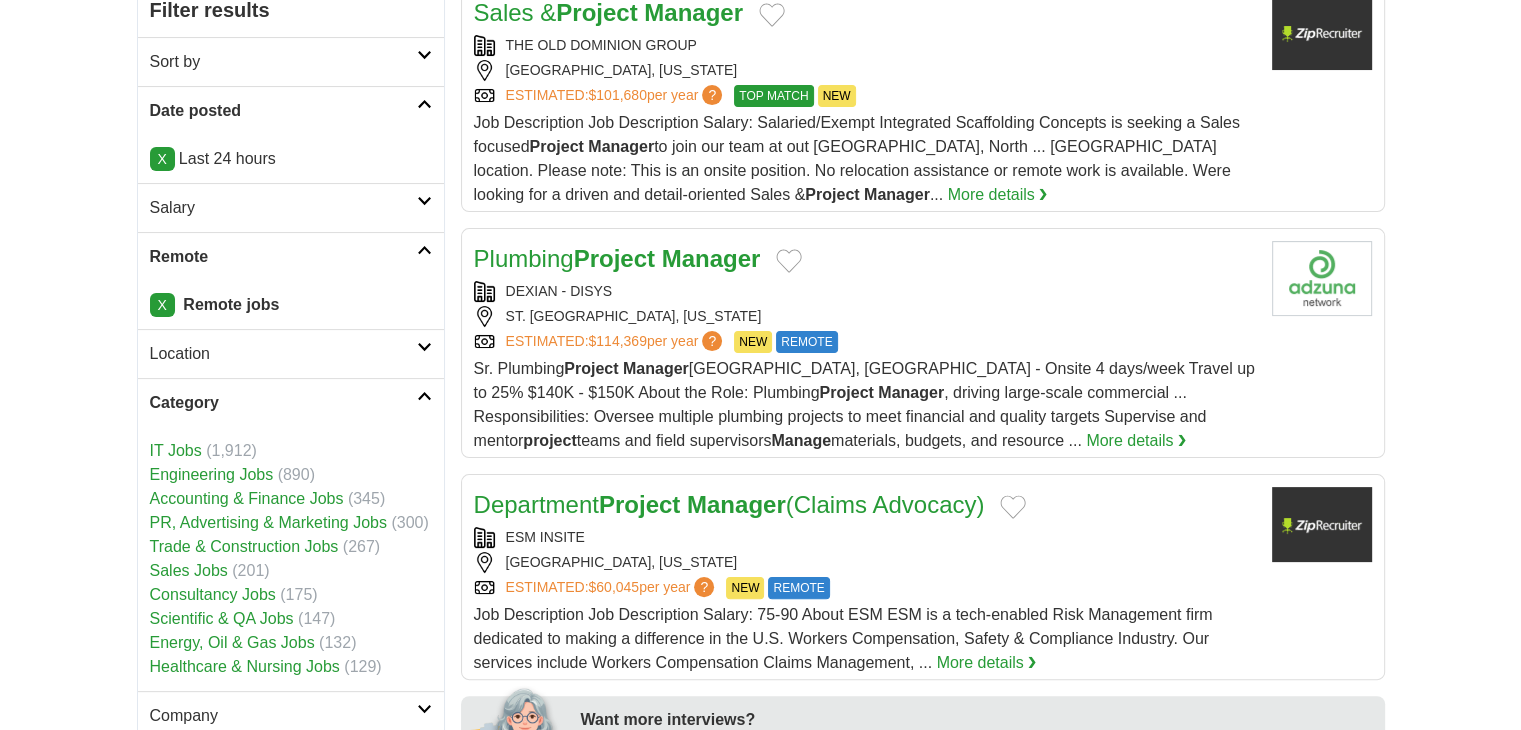 scroll, scrollTop: 565, scrollLeft: 0, axis: vertical 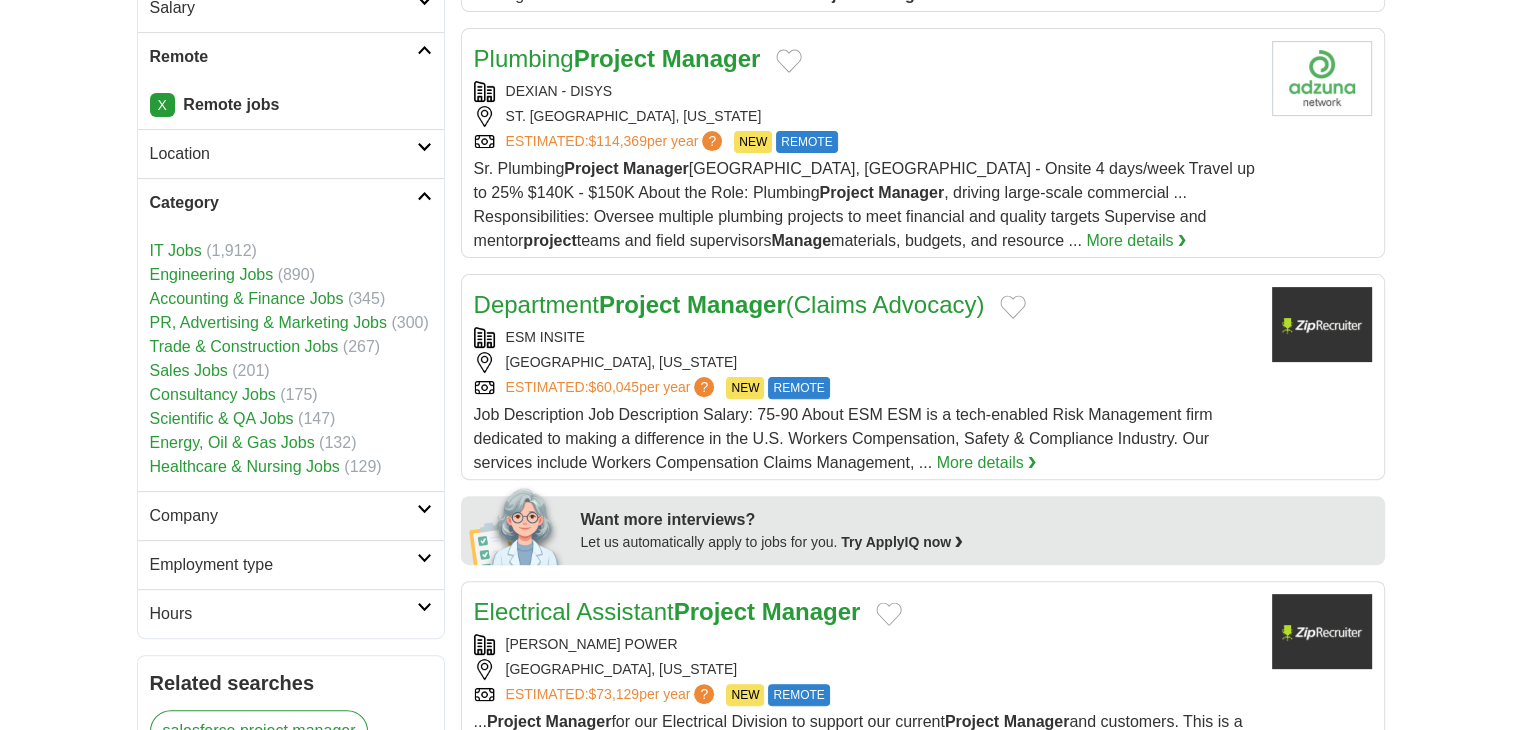 click on "IT Jobs" at bounding box center [176, 250] 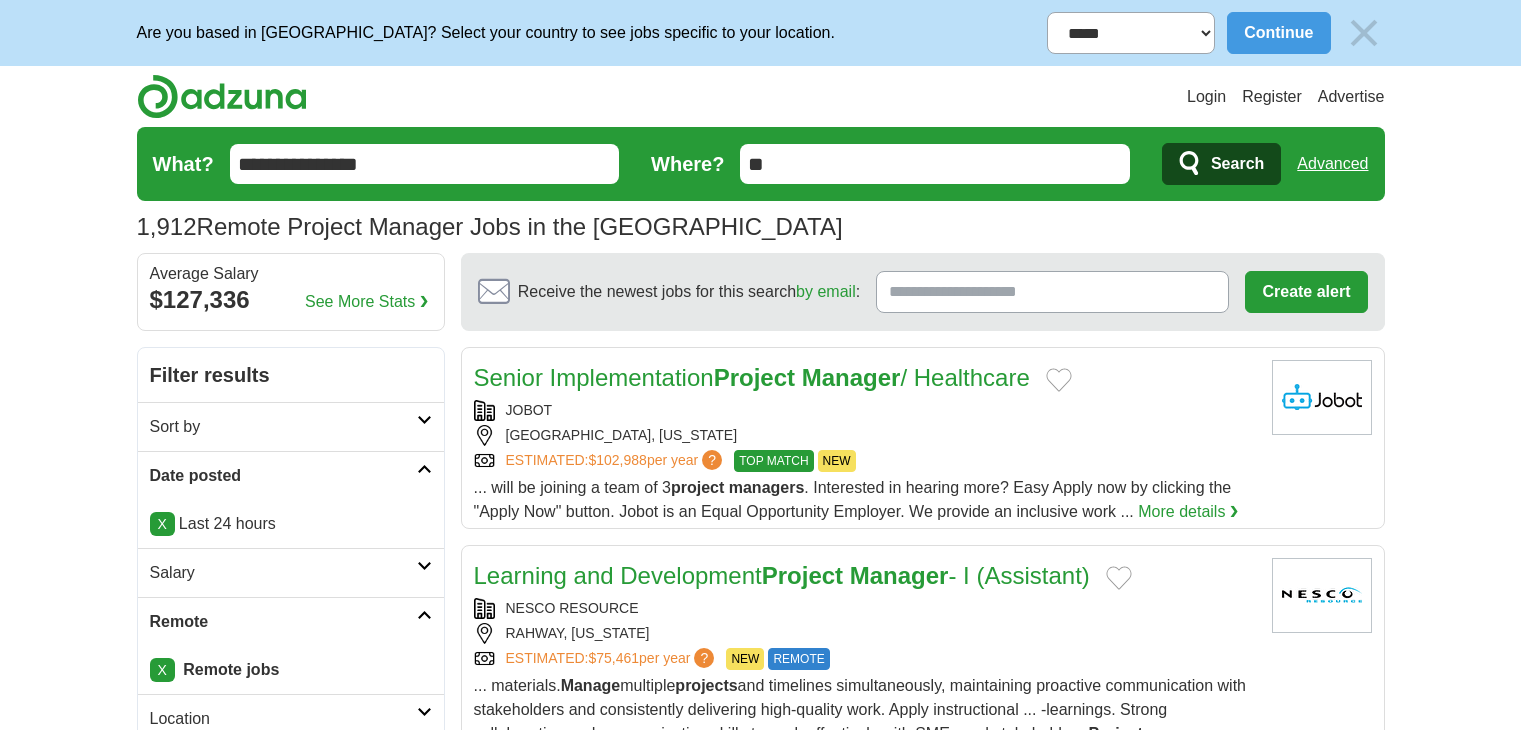 scroll, scrollTop: 0, scrollLeft: 0, axis: both 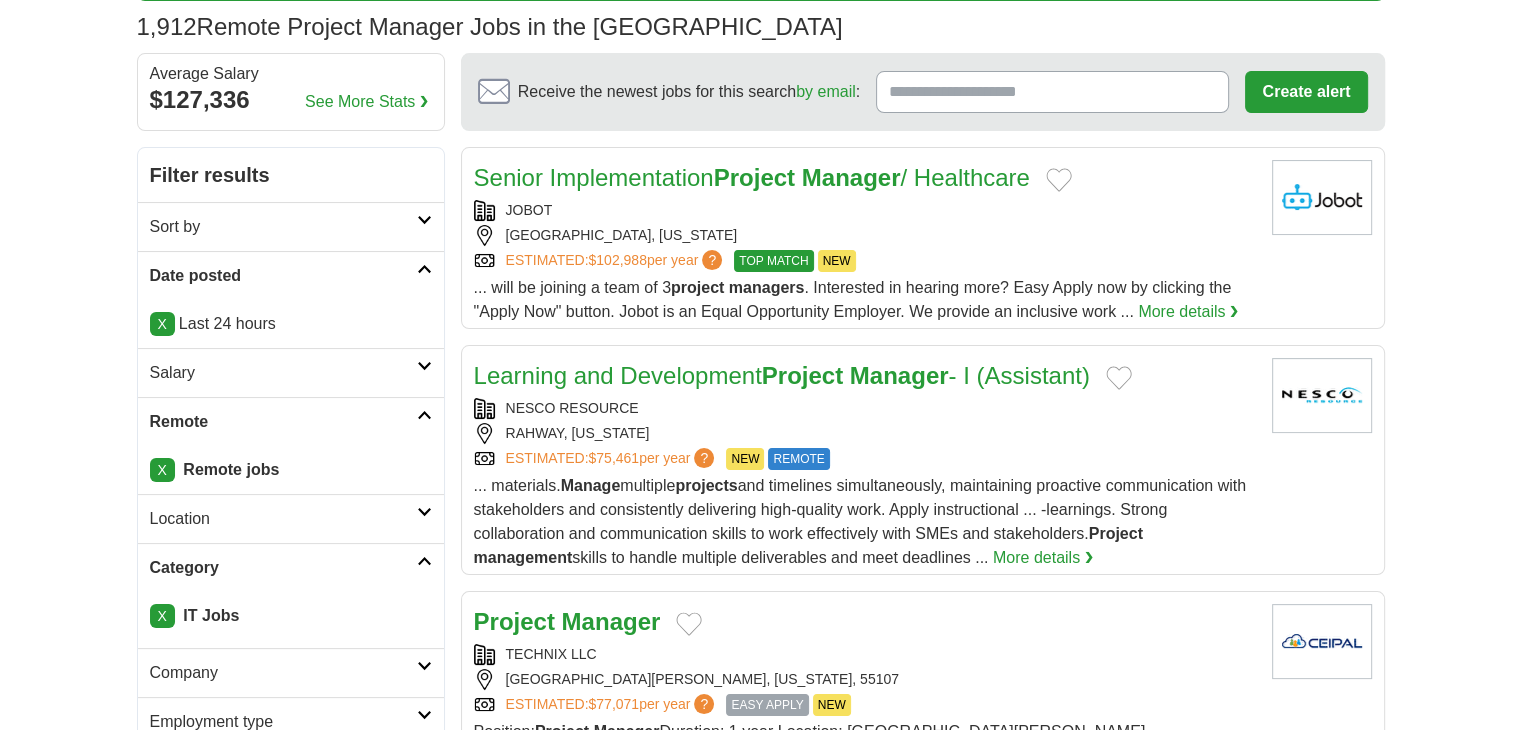 click on "RAHWAY, [US_STATE]" at bounding box center [865, 433] 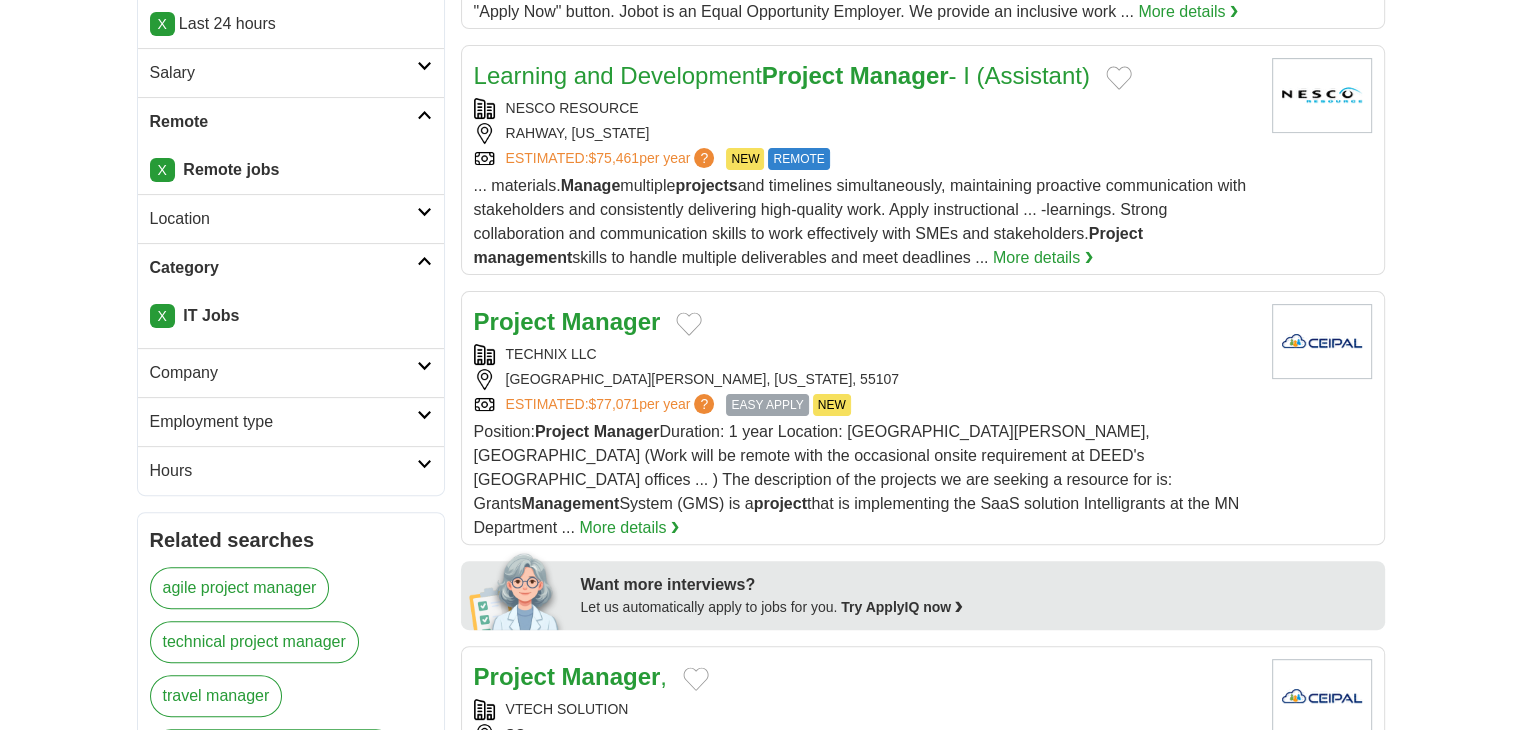 click on "TECHNIX LLC" at bounding box center [865, 354] 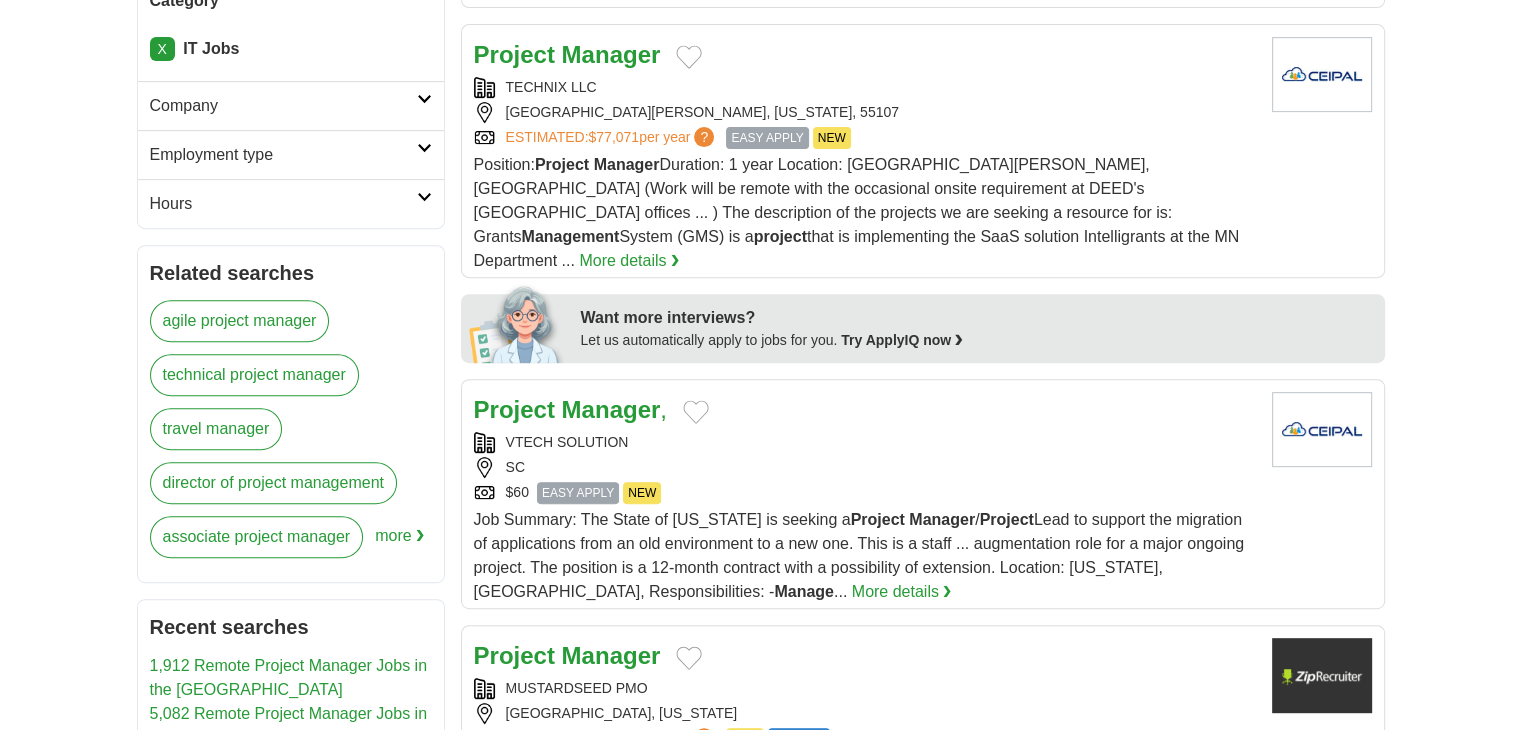 scroll, scrollTop: 800, scrollLeft: 0, axis: vertical 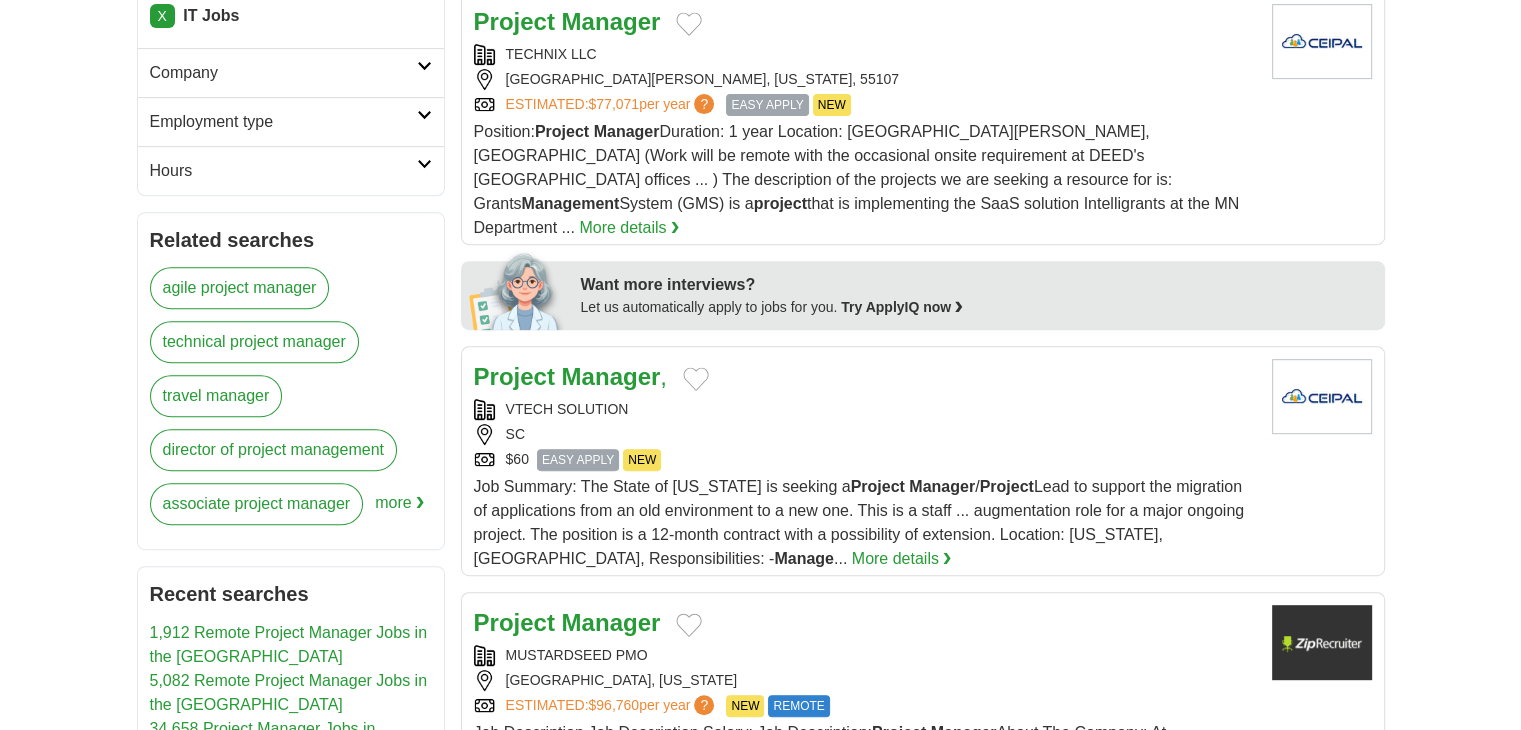 click on "Project   Manager ,
VTECH SOLUTION
SC
$60
EASY APPLY NEW
EASY APPLY NEW
Job Summary: The State of South Carolina is seeking a  Project   Manager / Project  Lead to support the migration of applications from an old environment to a new one. This is a staff ...  augmentation role for a major ongoing project. The position is a 12-month contract with a possibility of extension. Location: South Carolina, United States, Responsibilities: -  Manage" at bounding box center [865, 465] 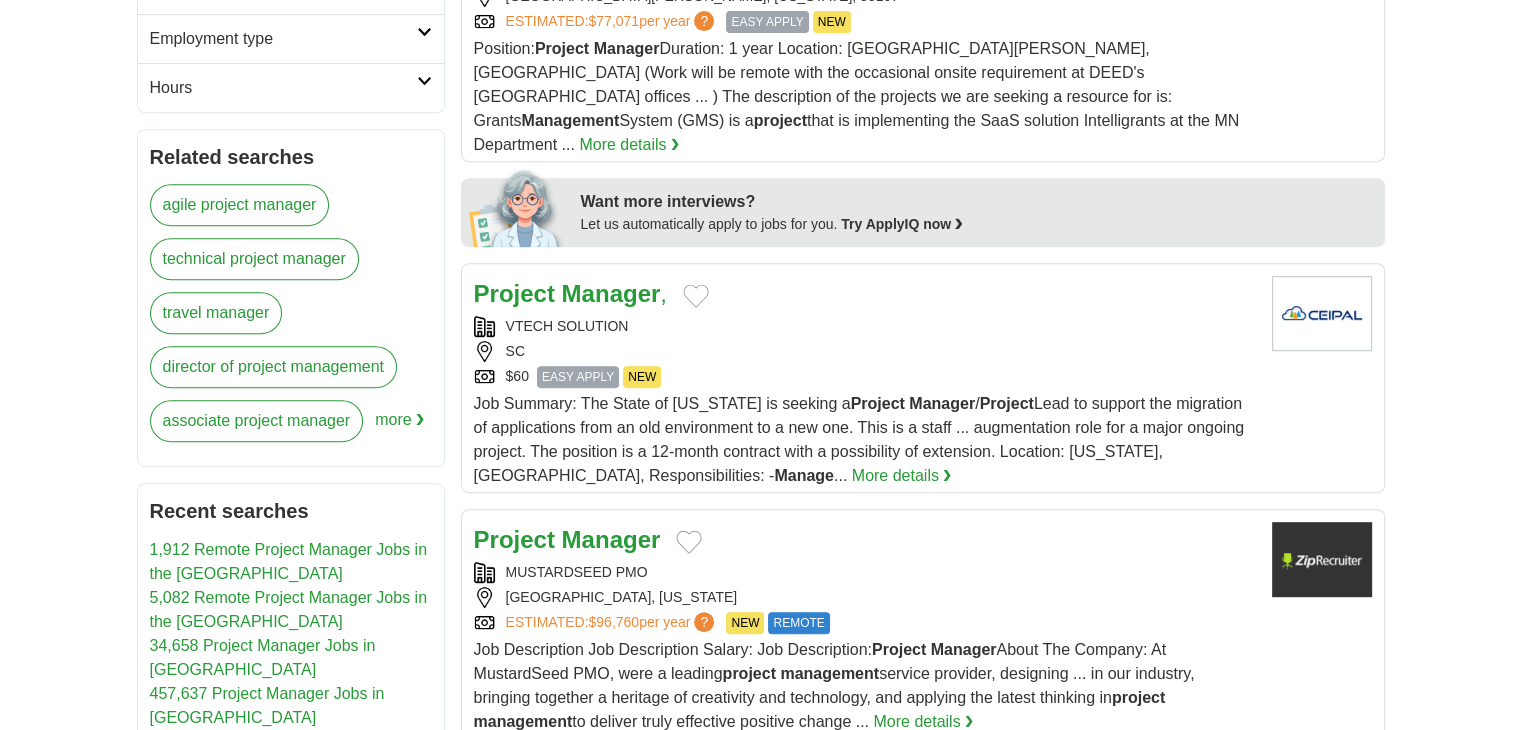 scroll, scrollTop: 1100, scrollLeft: 0, axis: vertical 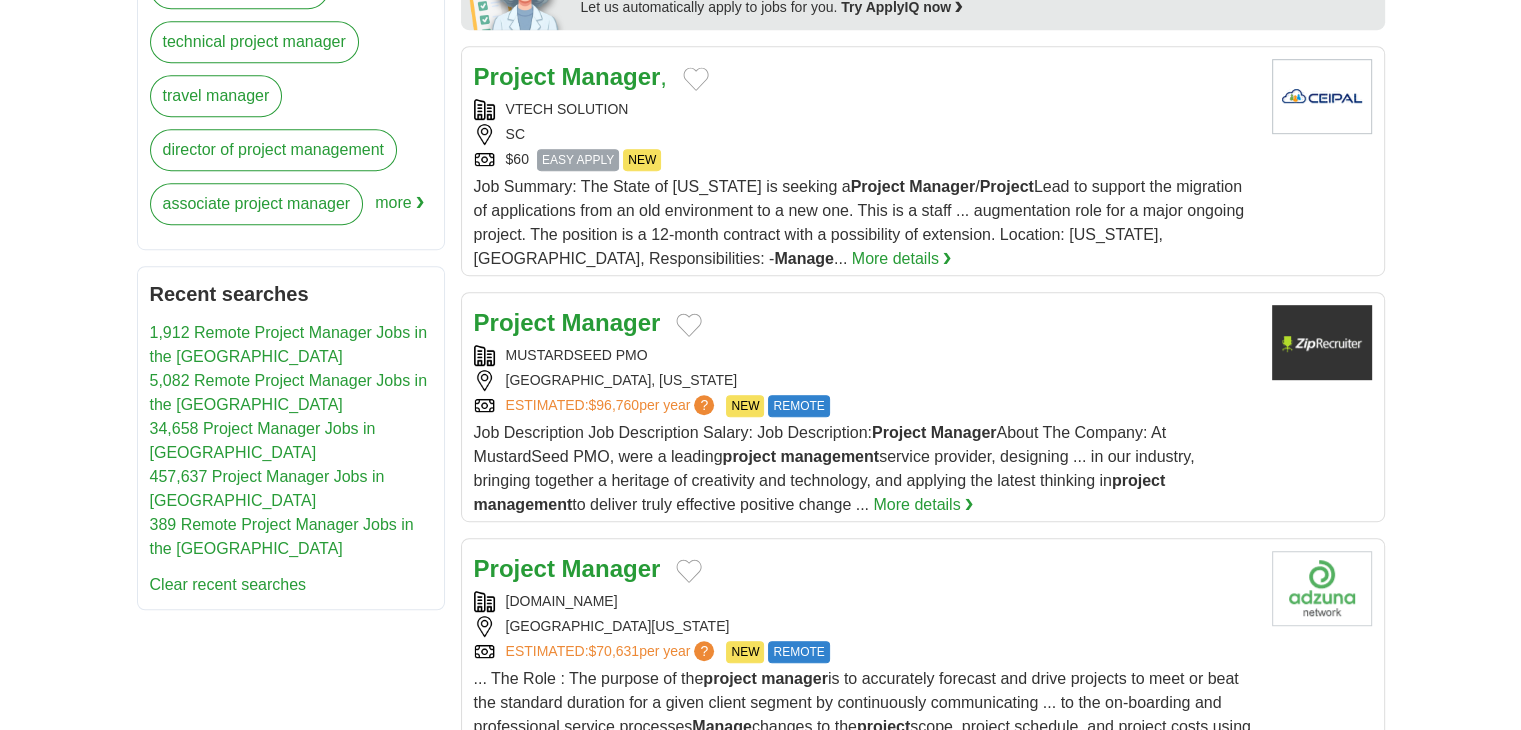 click on "MUSTARDSEED PMO
JACKSONVILLE, FLORIDA
ESTIMATED:
$96,760
per year
?
NEW REMOTE" at bounding box center [865, 381] 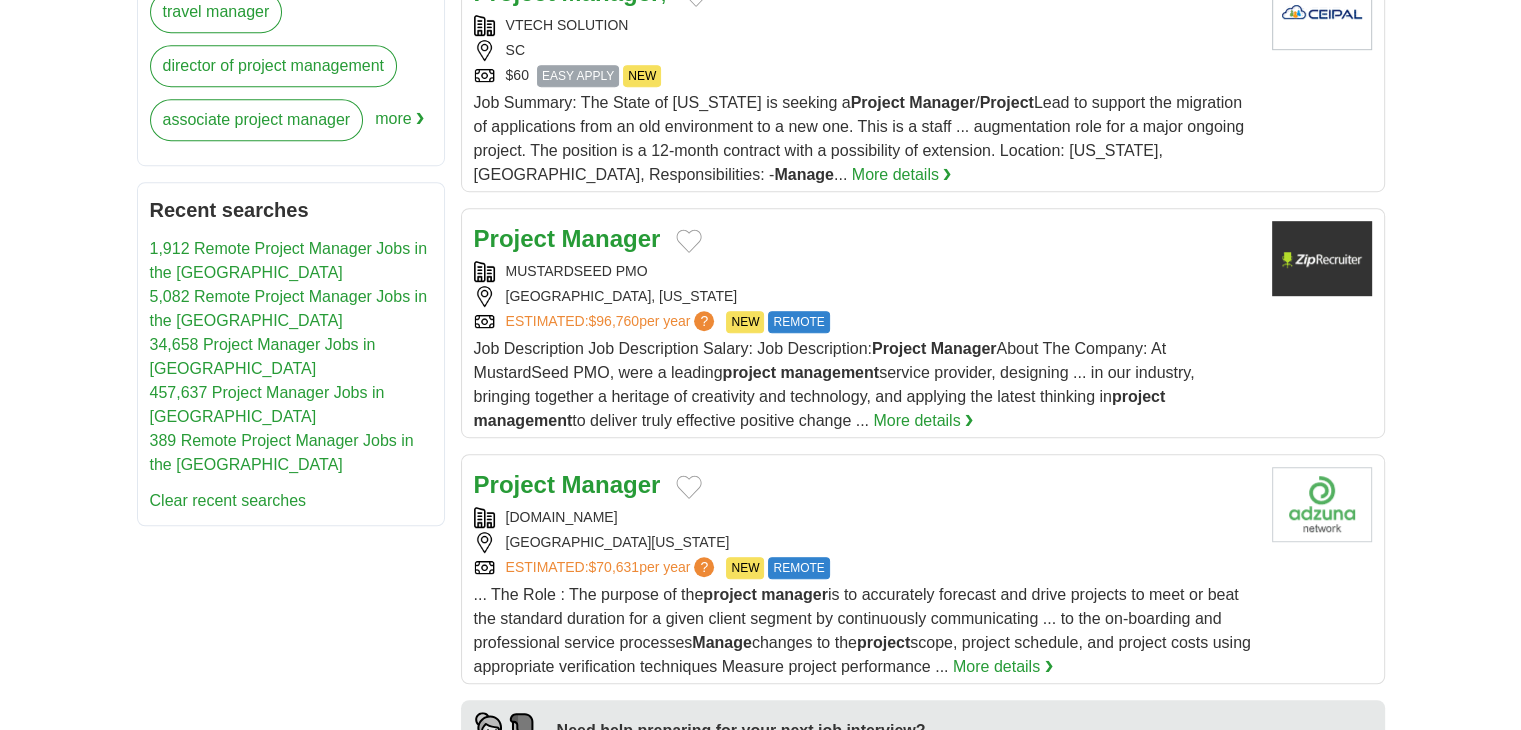 scroll, scrollTop: 1300, scrollLeft: 0, axis: vertical 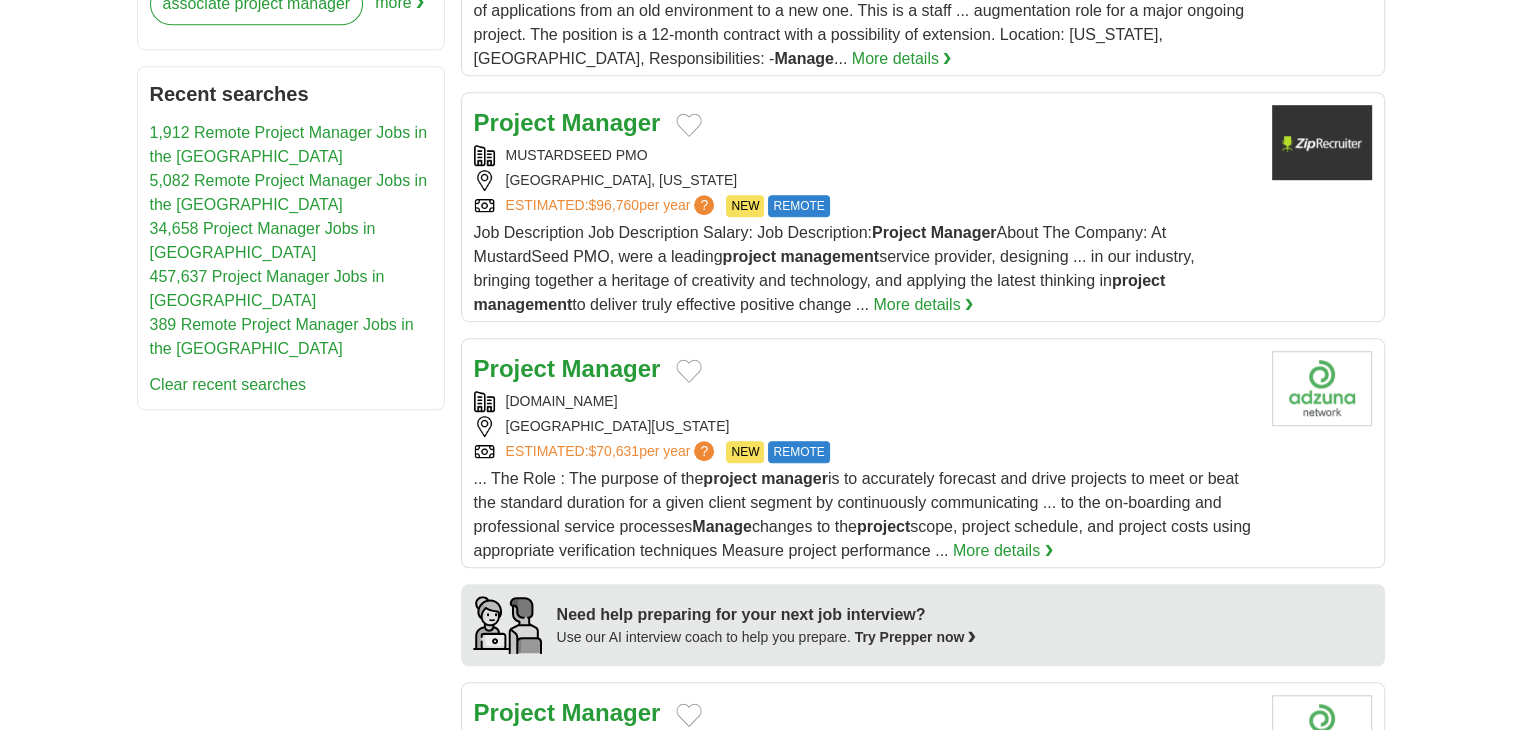 click on "Project   Manager" at bounding box center (865, 369) 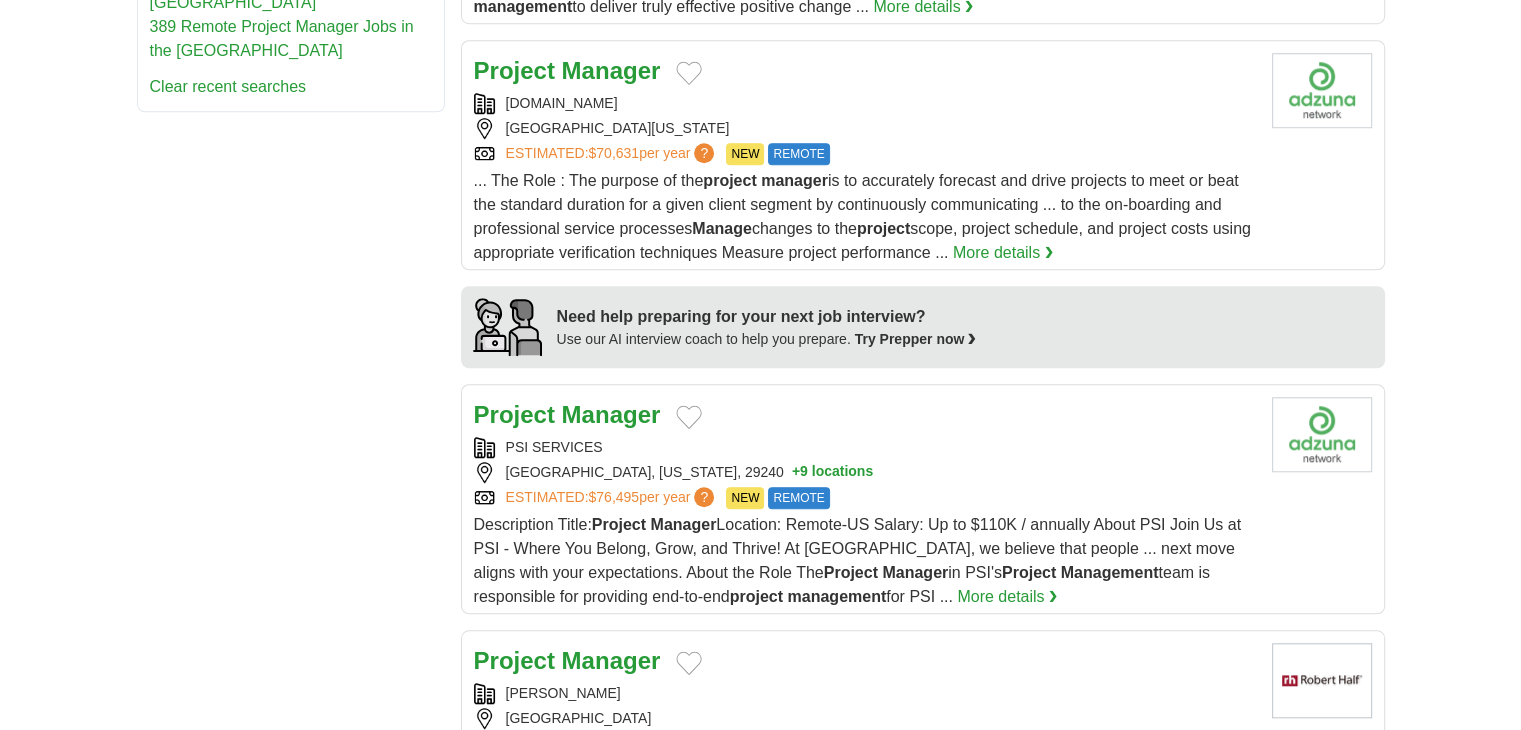 scroll, scrollTop: 1600, scrollLeft: 0, axis: vertical 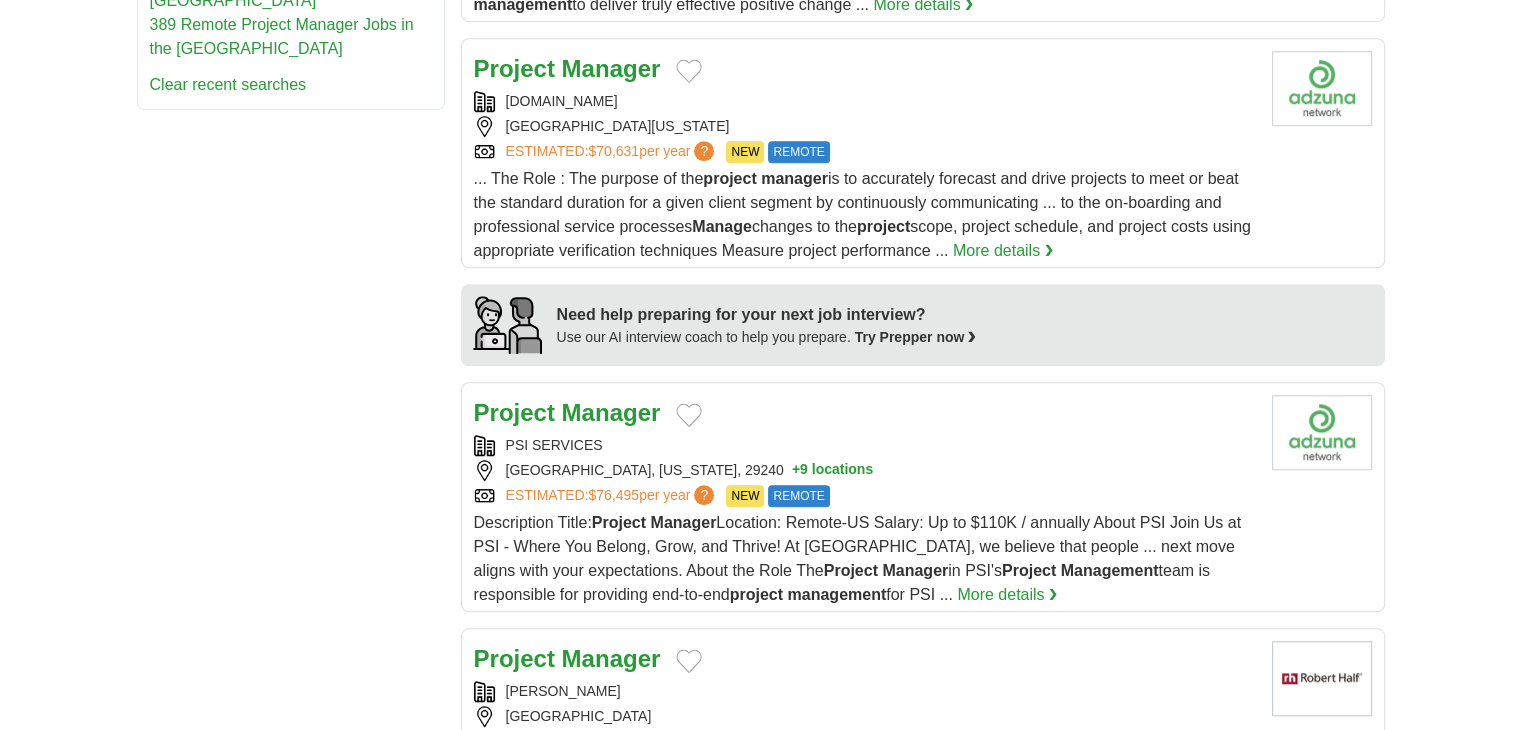 click on "PSI SERVICES" at bounding box center [865, 445] 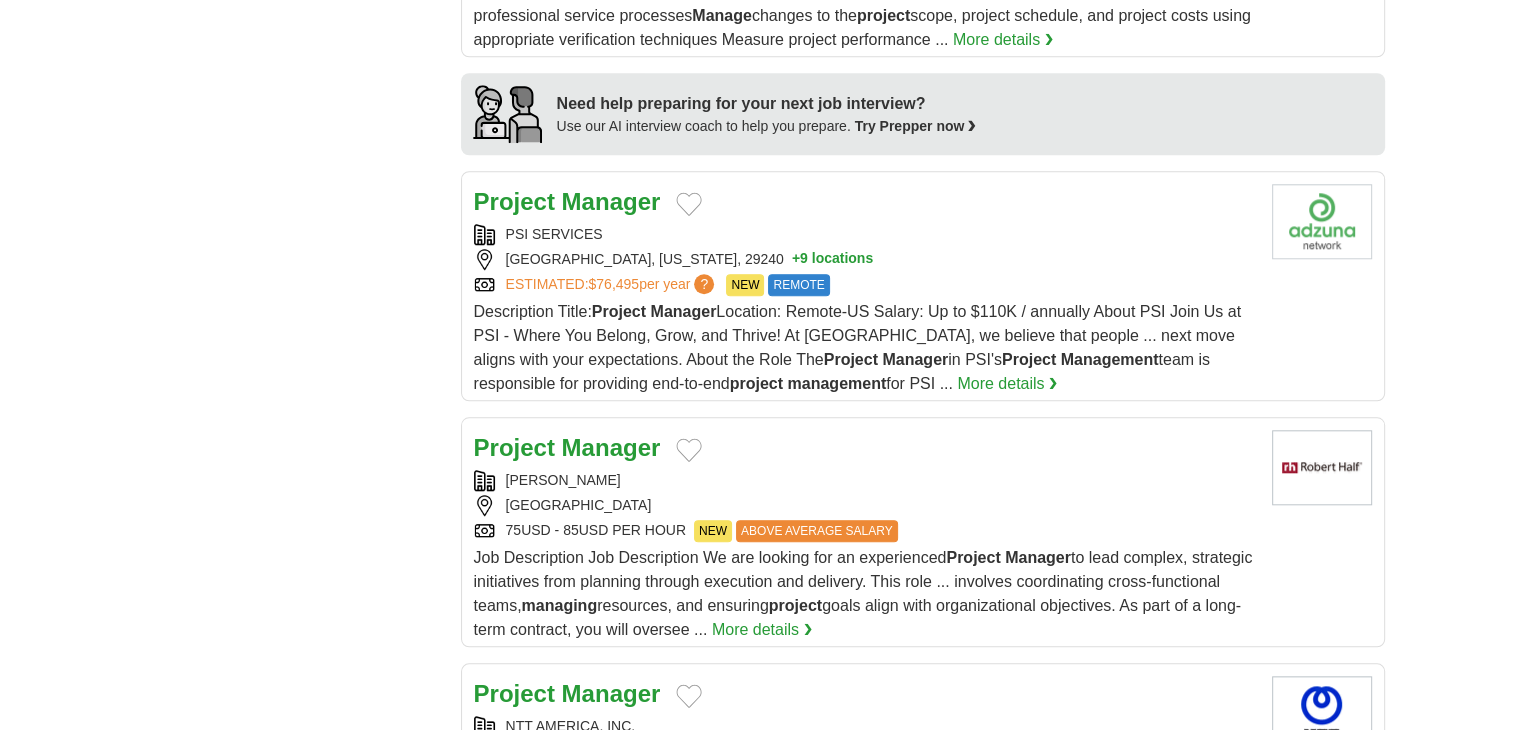 scroll, scrollTop: 1900, scrollLeft: 0, axis: vertical 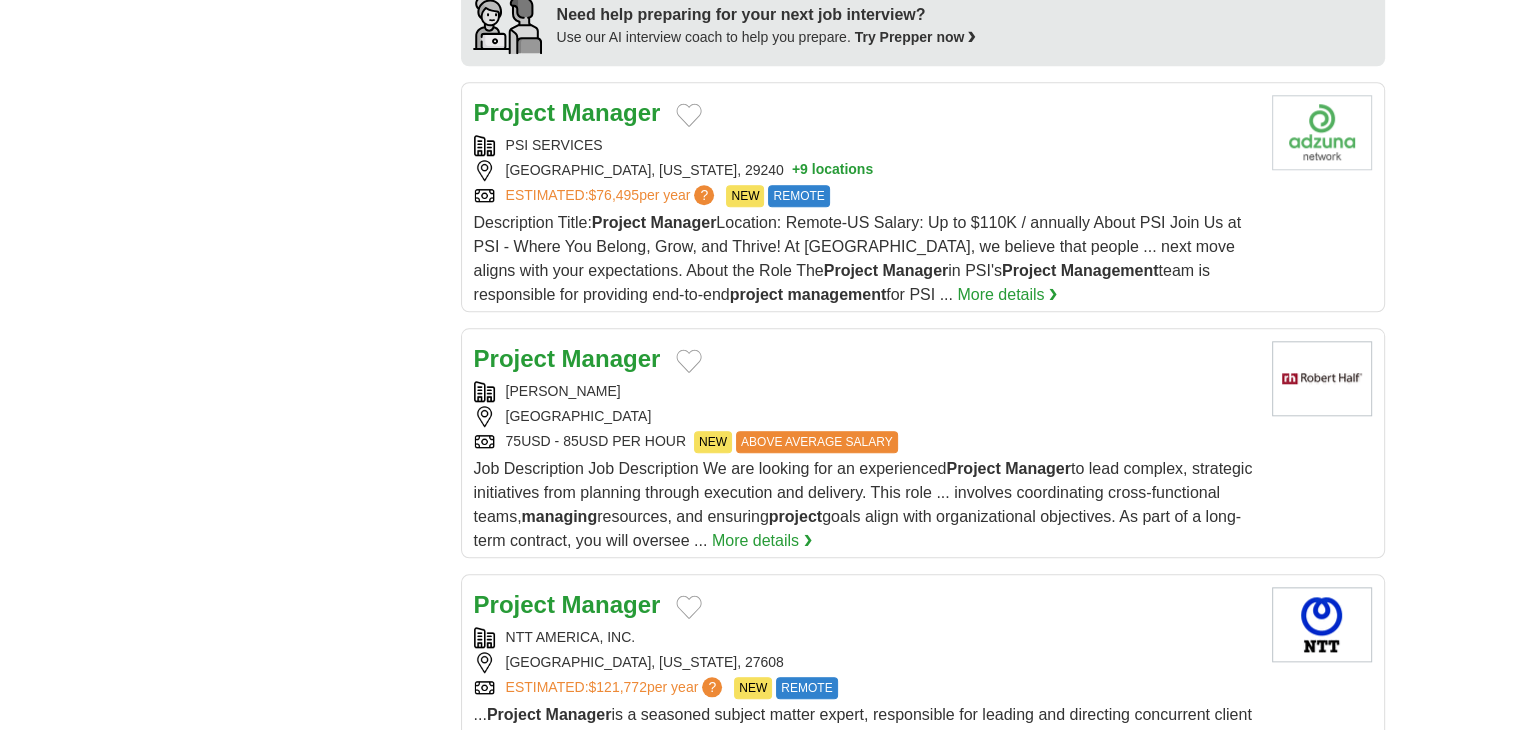 click on "[PERSON_NAME]" at bounding box center (865, 391) 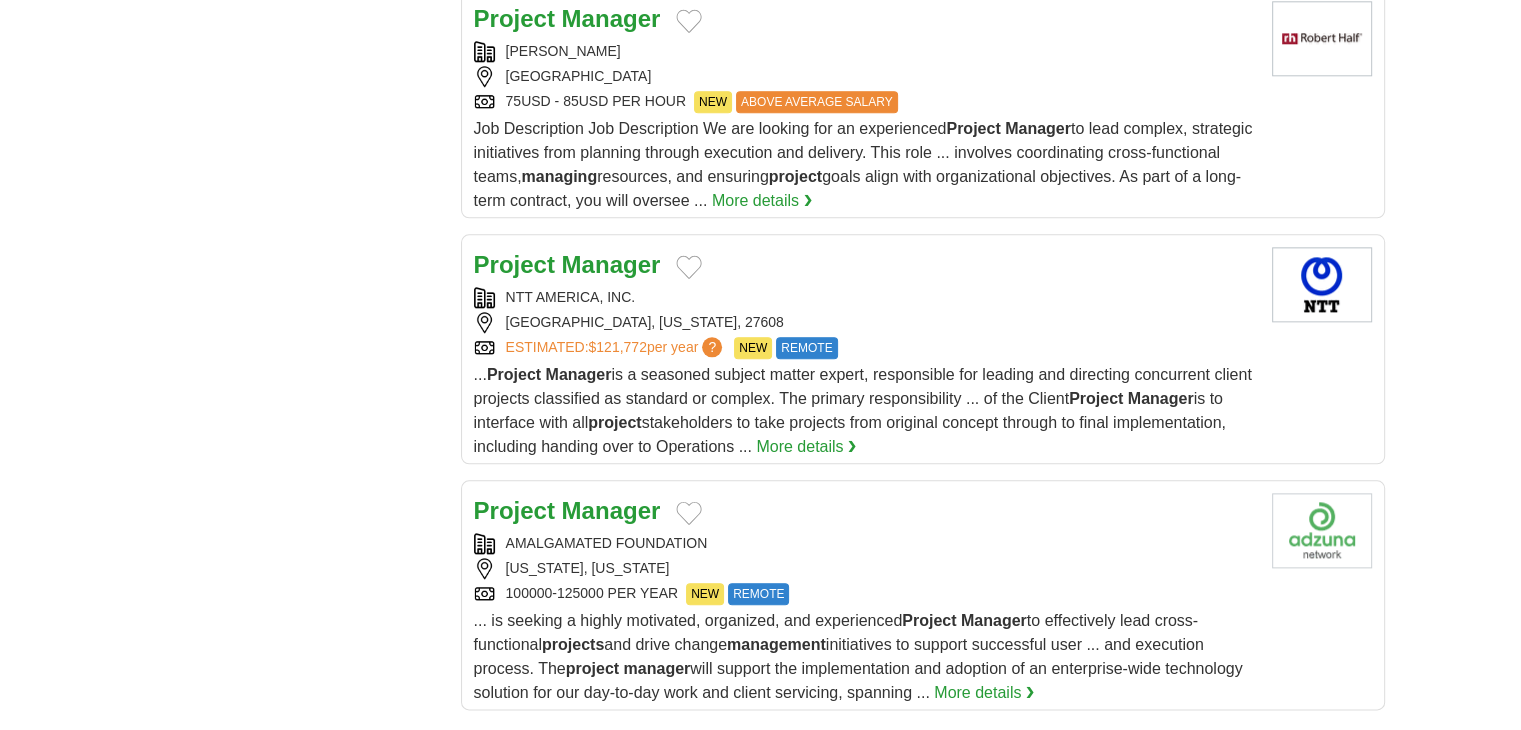 scroll, scrollTop: 2400, scrollLeft: 0, axis: vertical 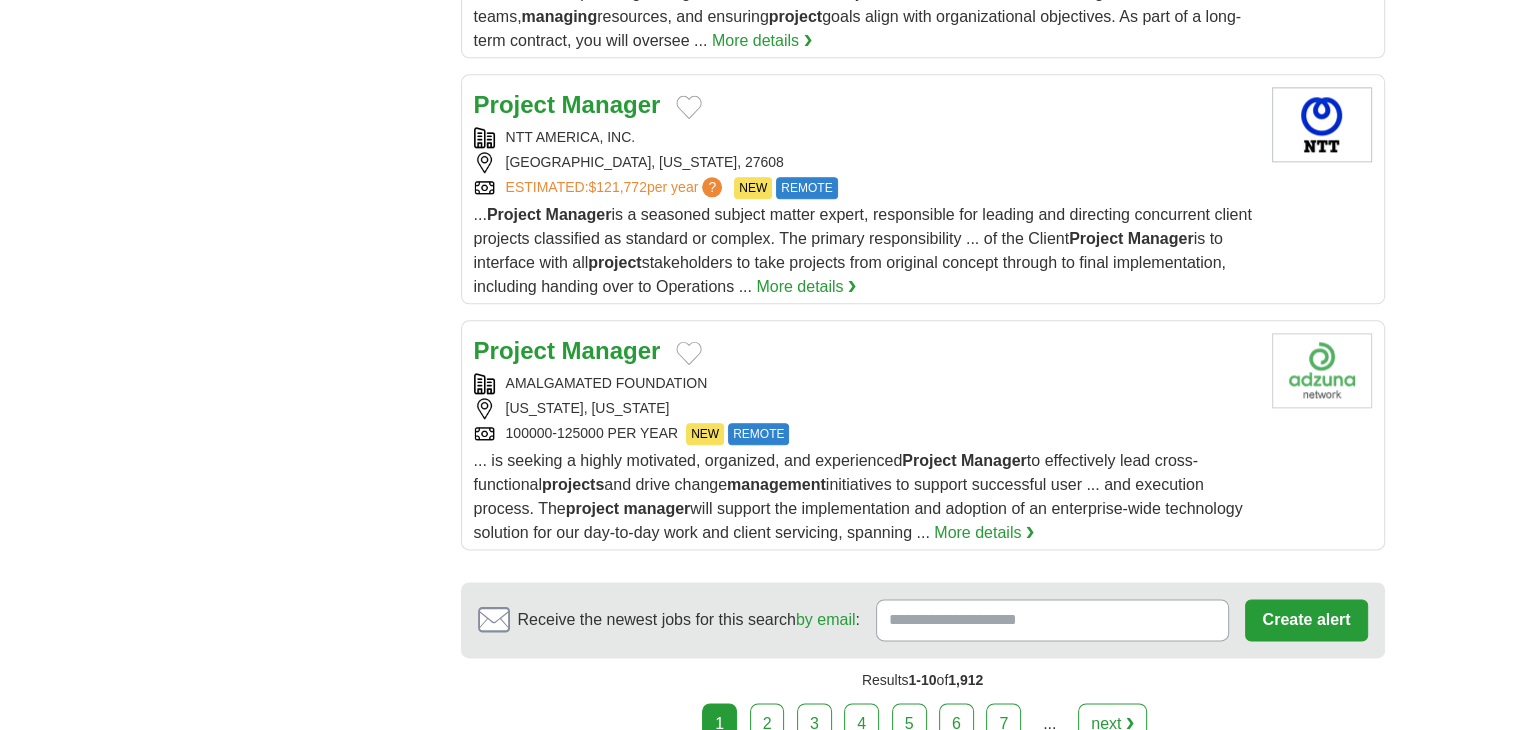 click on "WASHINGTON, DISTRICT OF COLUMBIA" at bounding box center (865, 408) 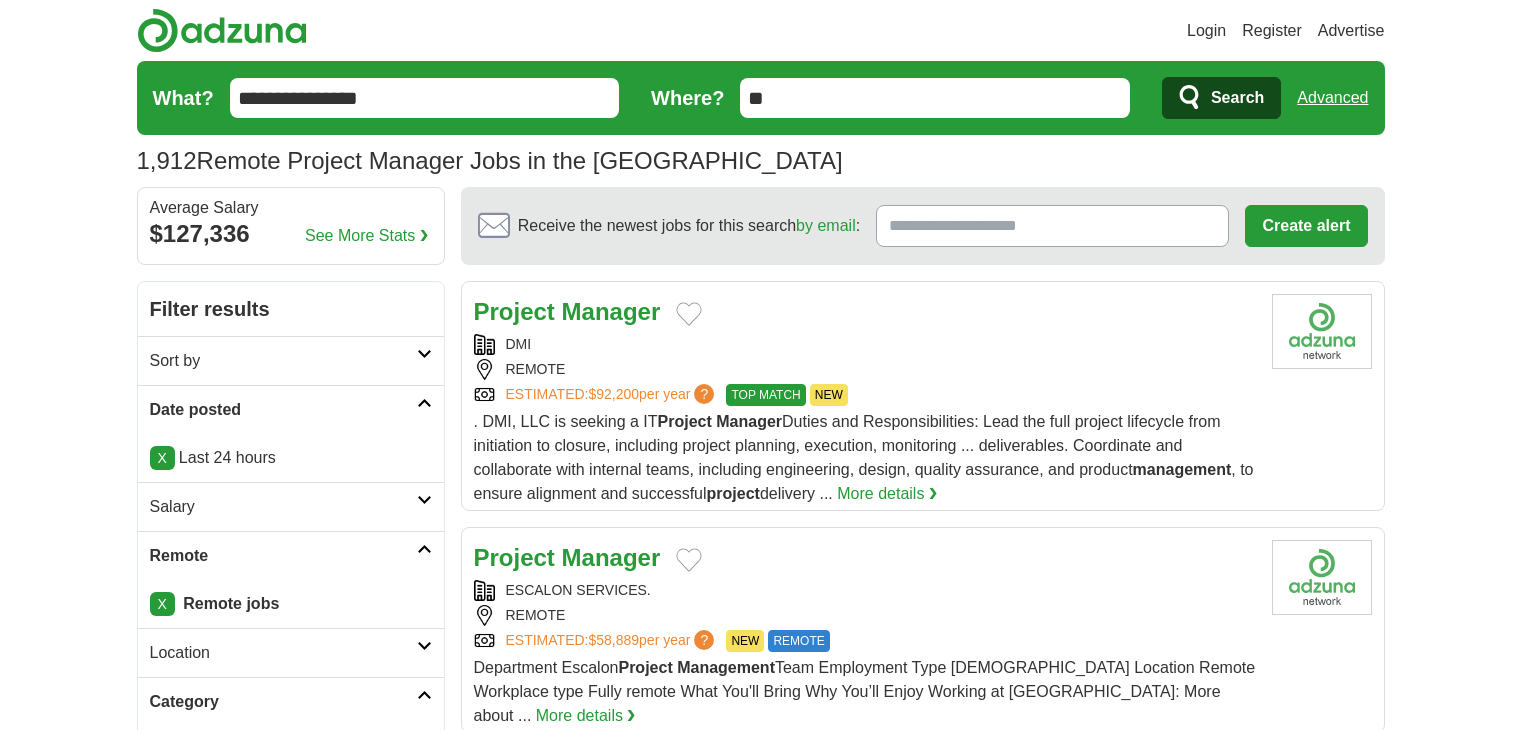 scroll, scrollTop: 1346, scrollLeft: 0, axis: vertical 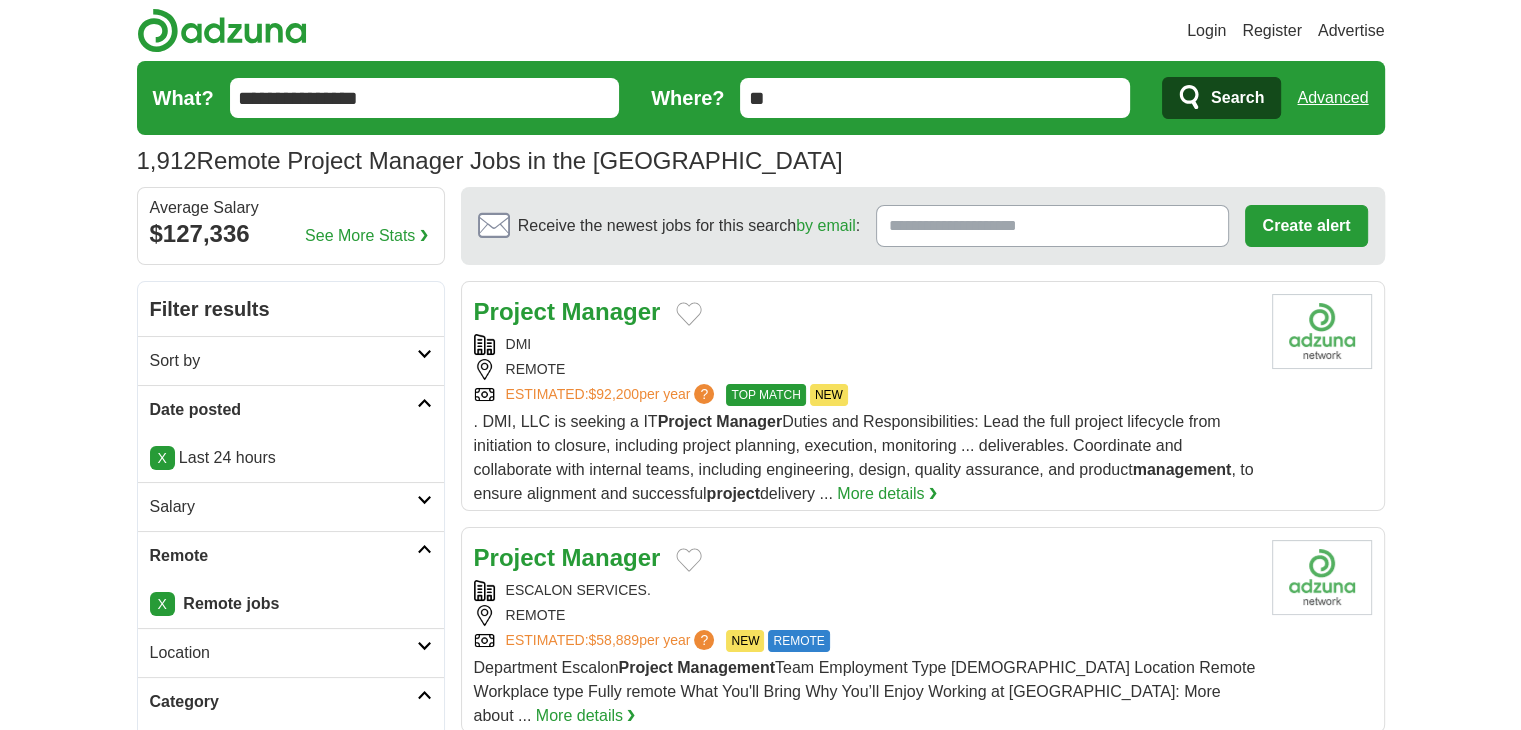 click on "Login" at bounding box center [1206, 31] 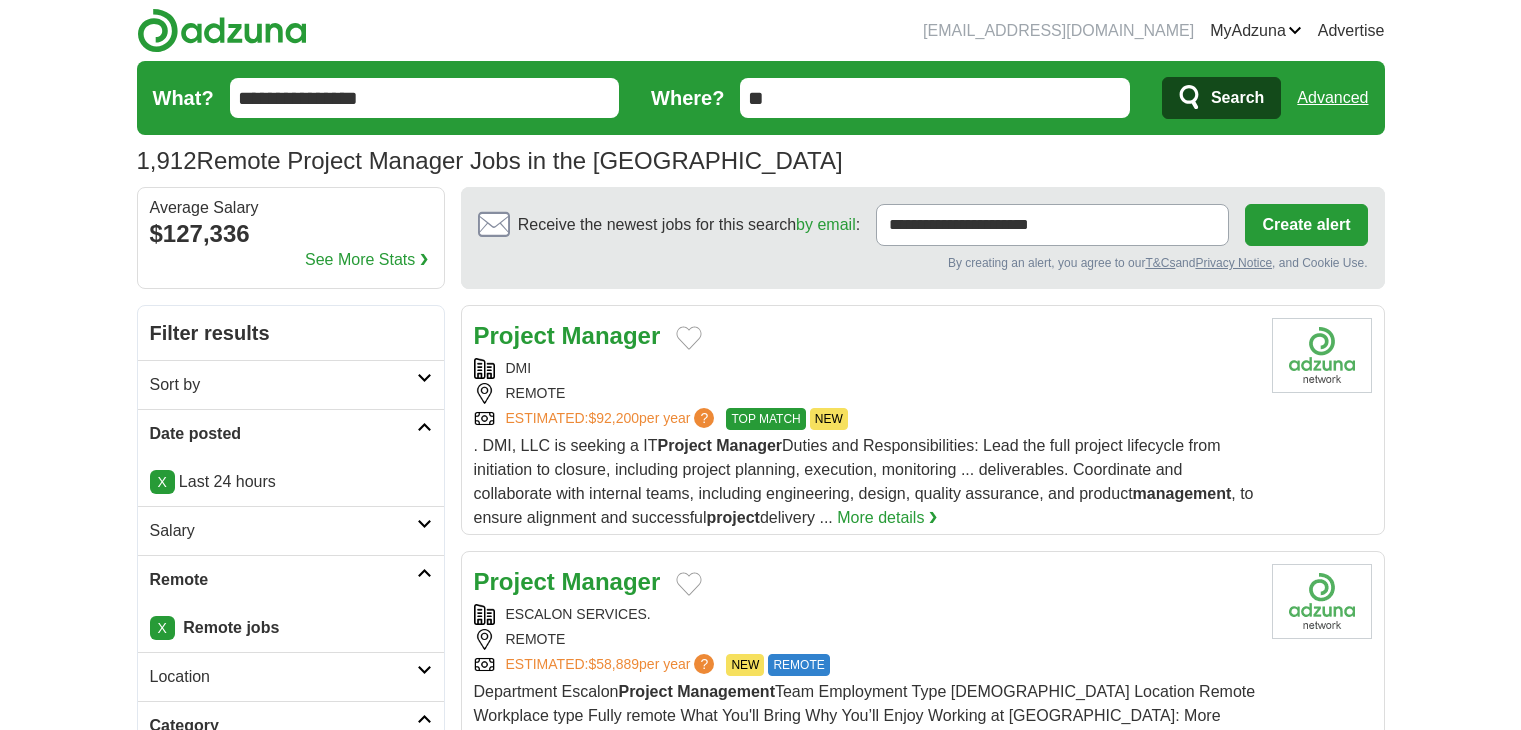 scroll, scrollTop: 0, scrollLeft: 0, axis: both 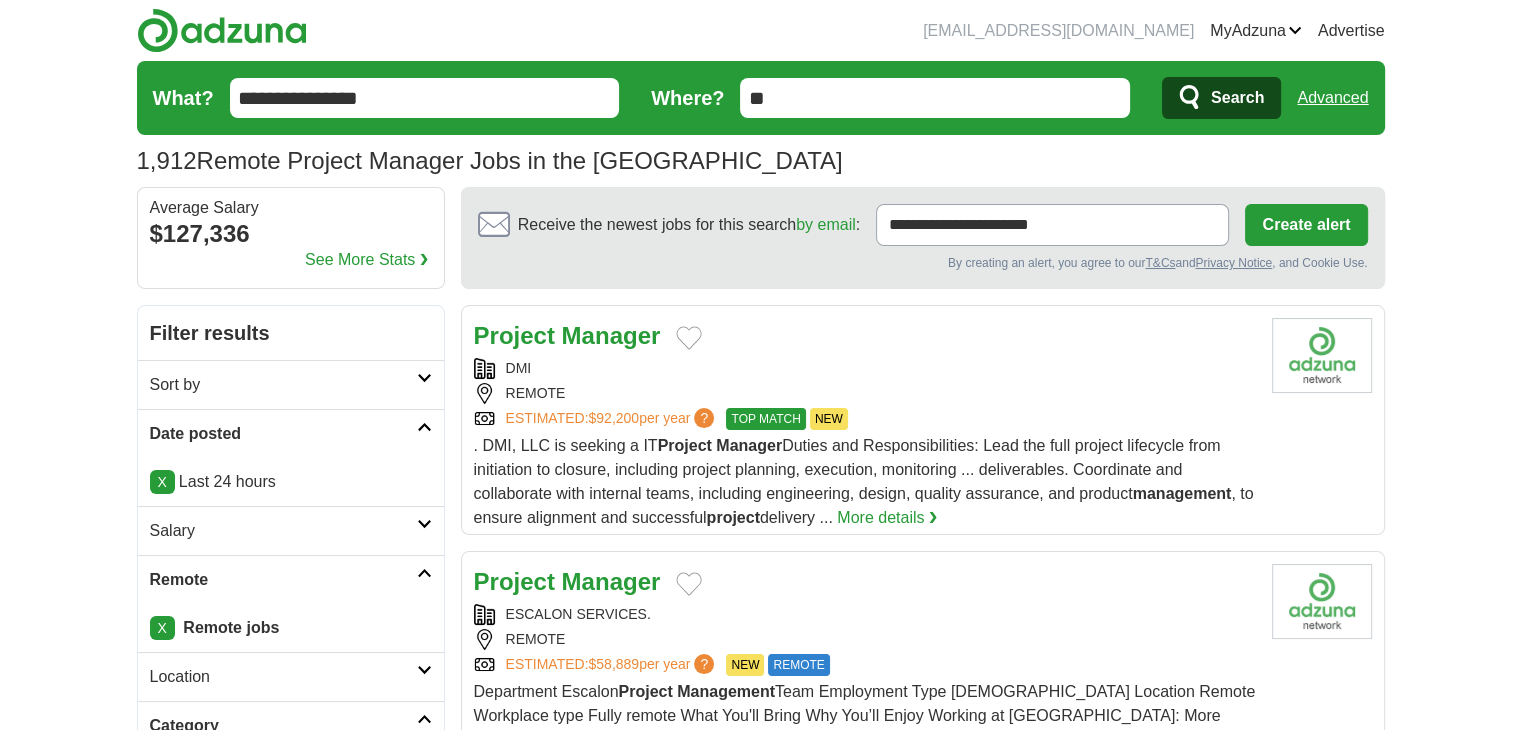 click on "DMI" at bounding box center (865, 368) 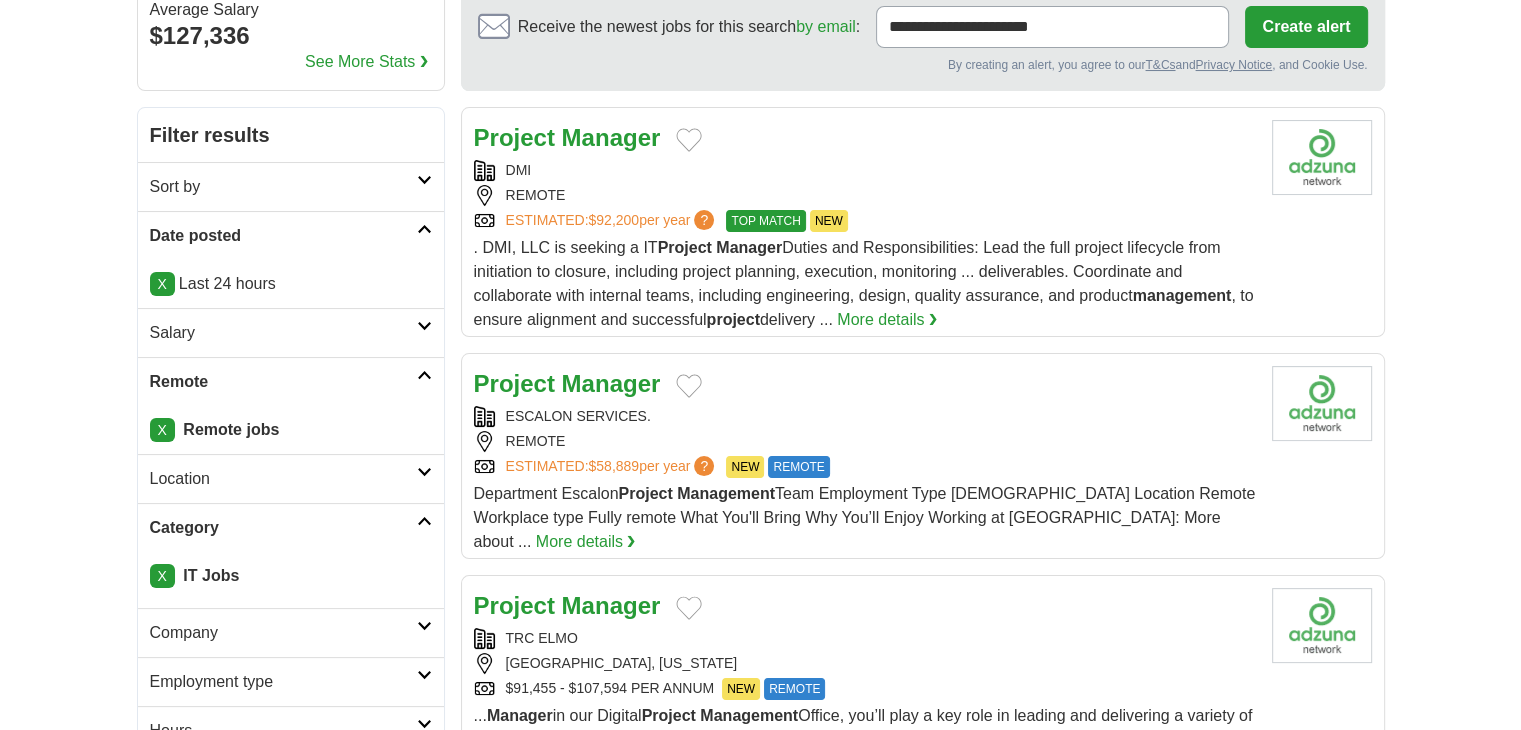 scroll, scrollTop: 200, scrollLeft: 0, axis: vertical 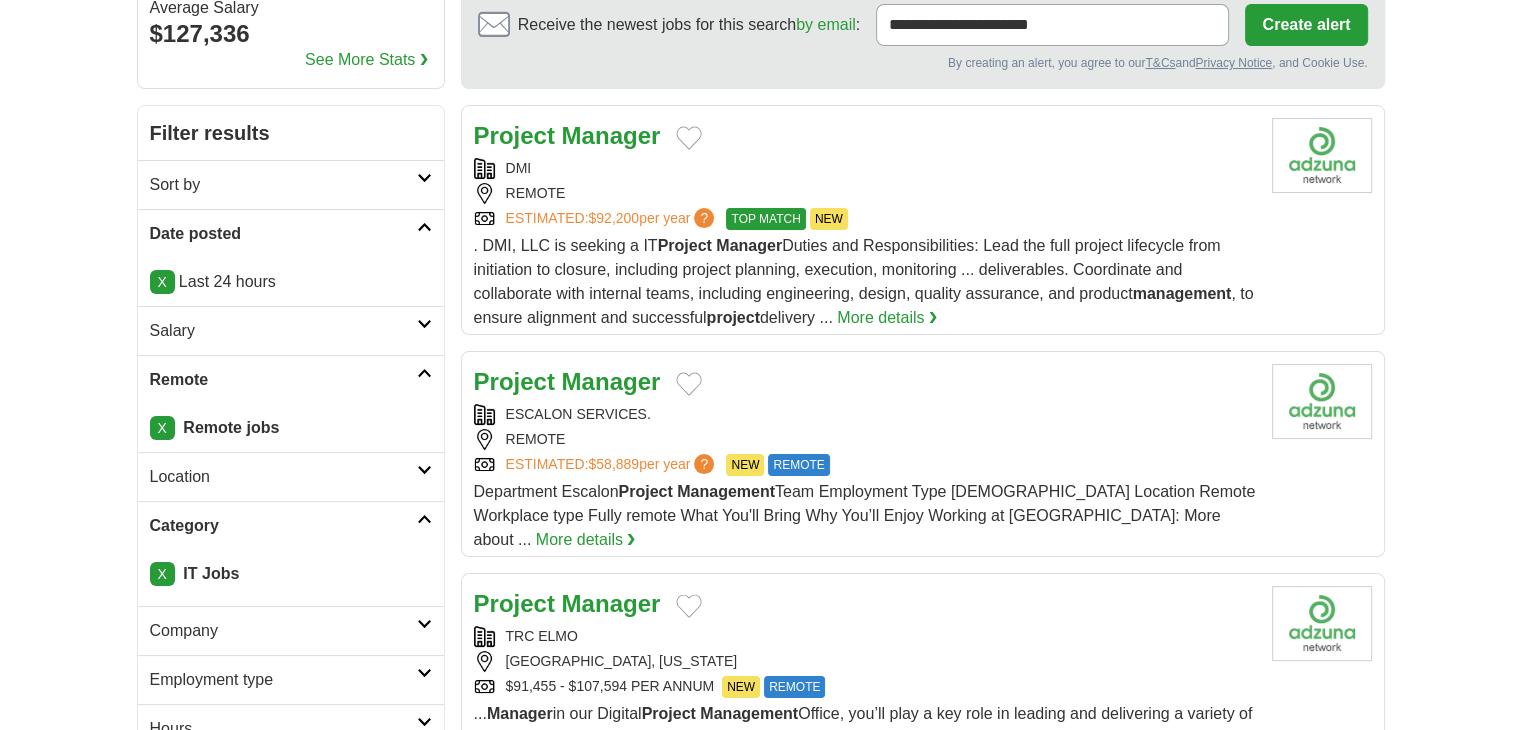click on "Project   Manager" at bounding box center (865, 382) 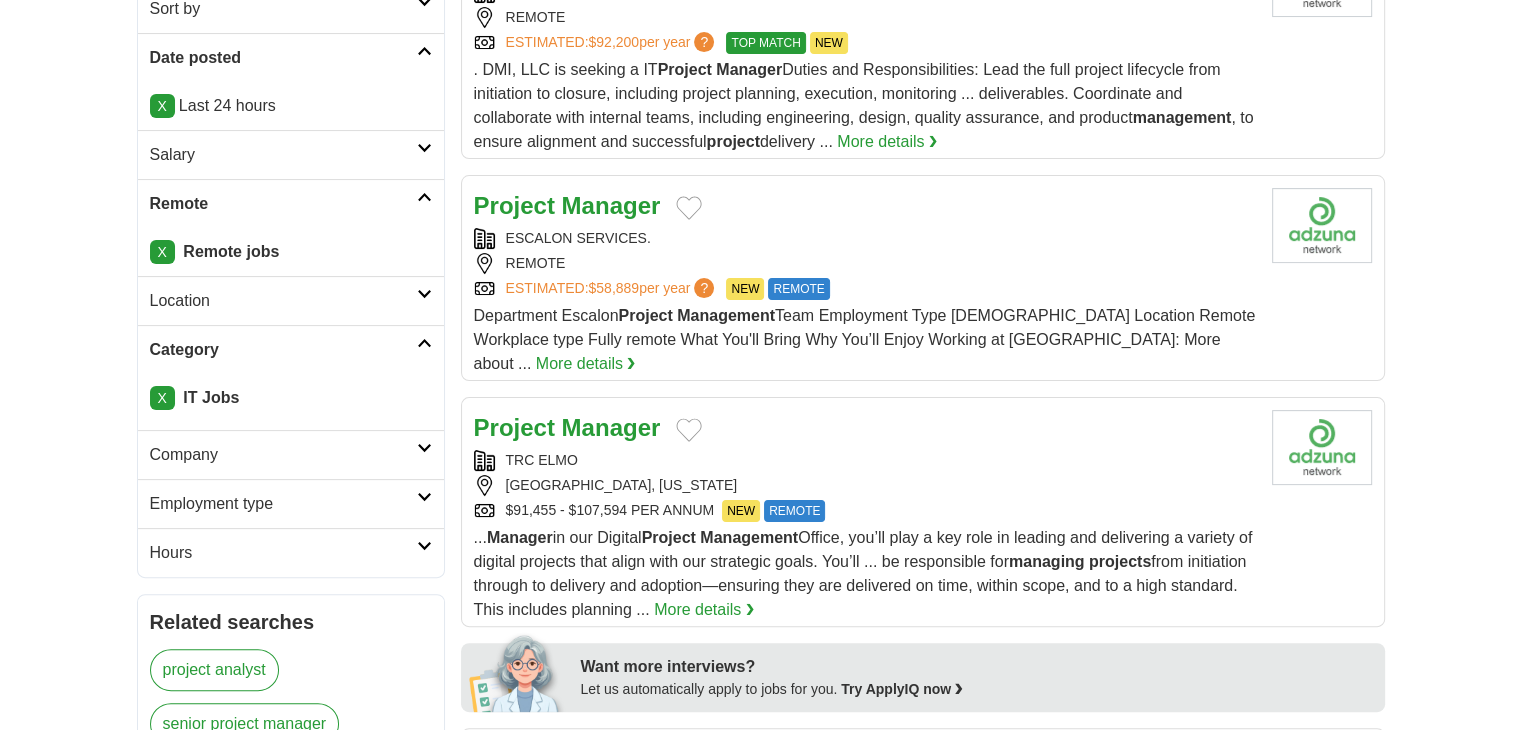 scroll, scrollTop: 500, scrollLeft: 0, axis: vertical 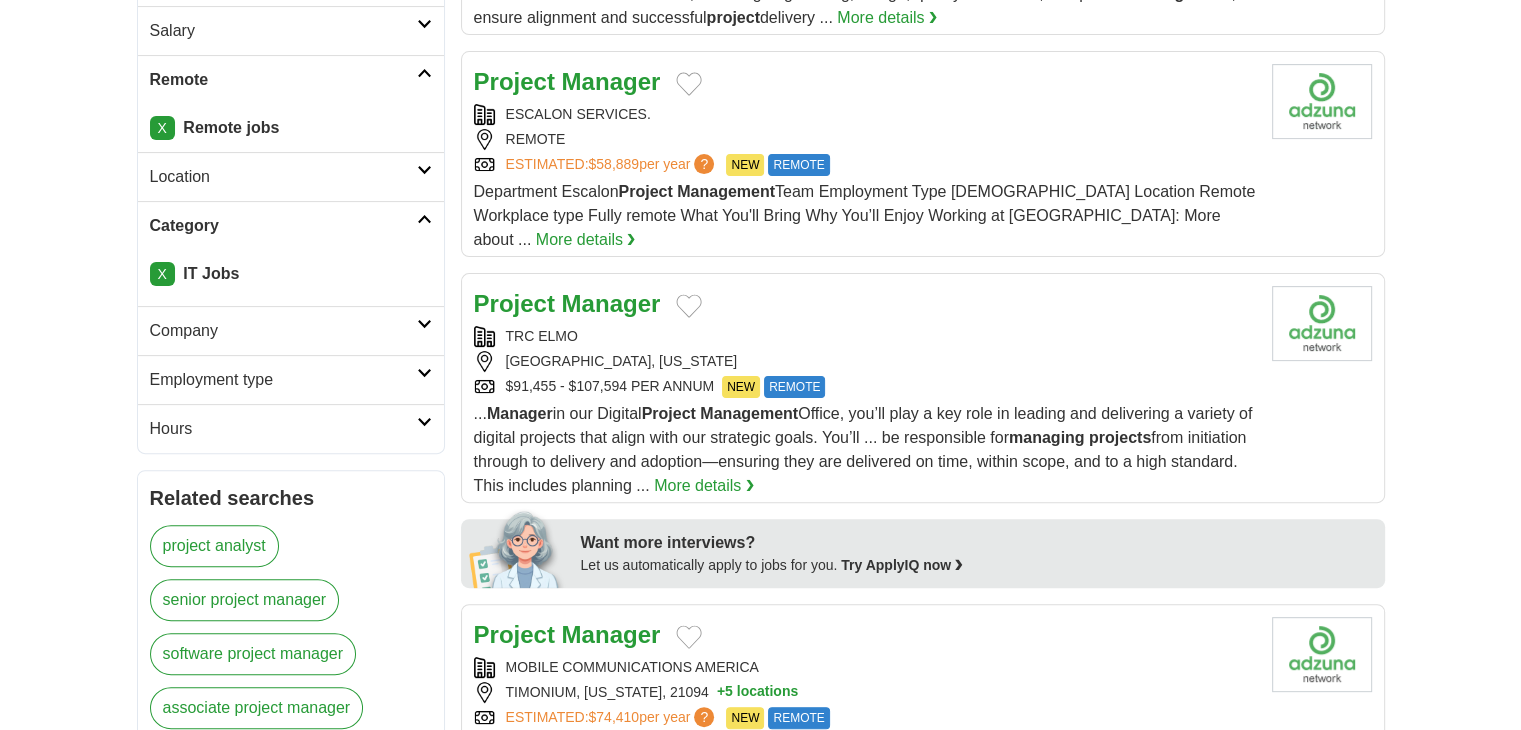 click on "Project   Manager" at bounding box center (865, 304) 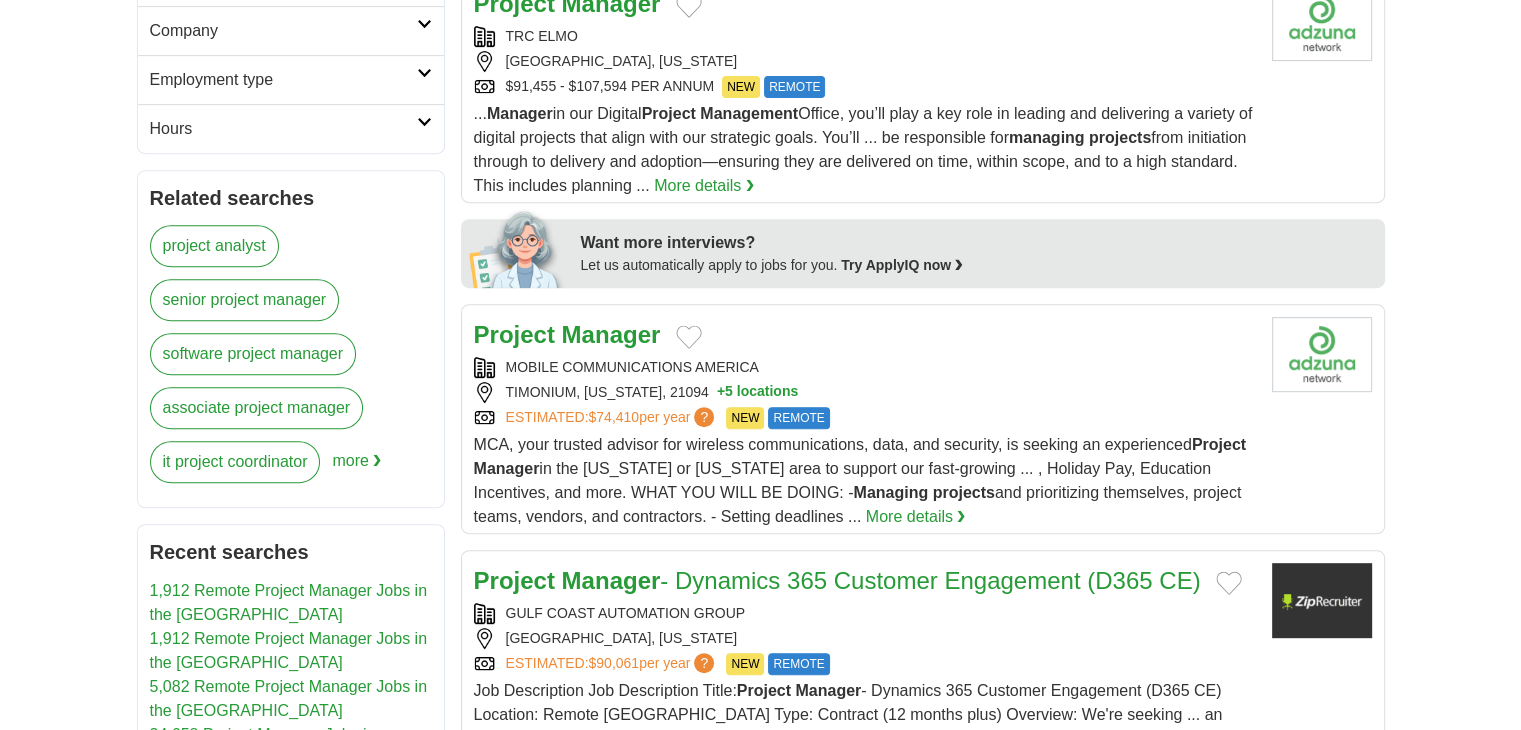 click on "MOBILE COMMUNICATIONS AMERICA" at bounding box center [865, 367] 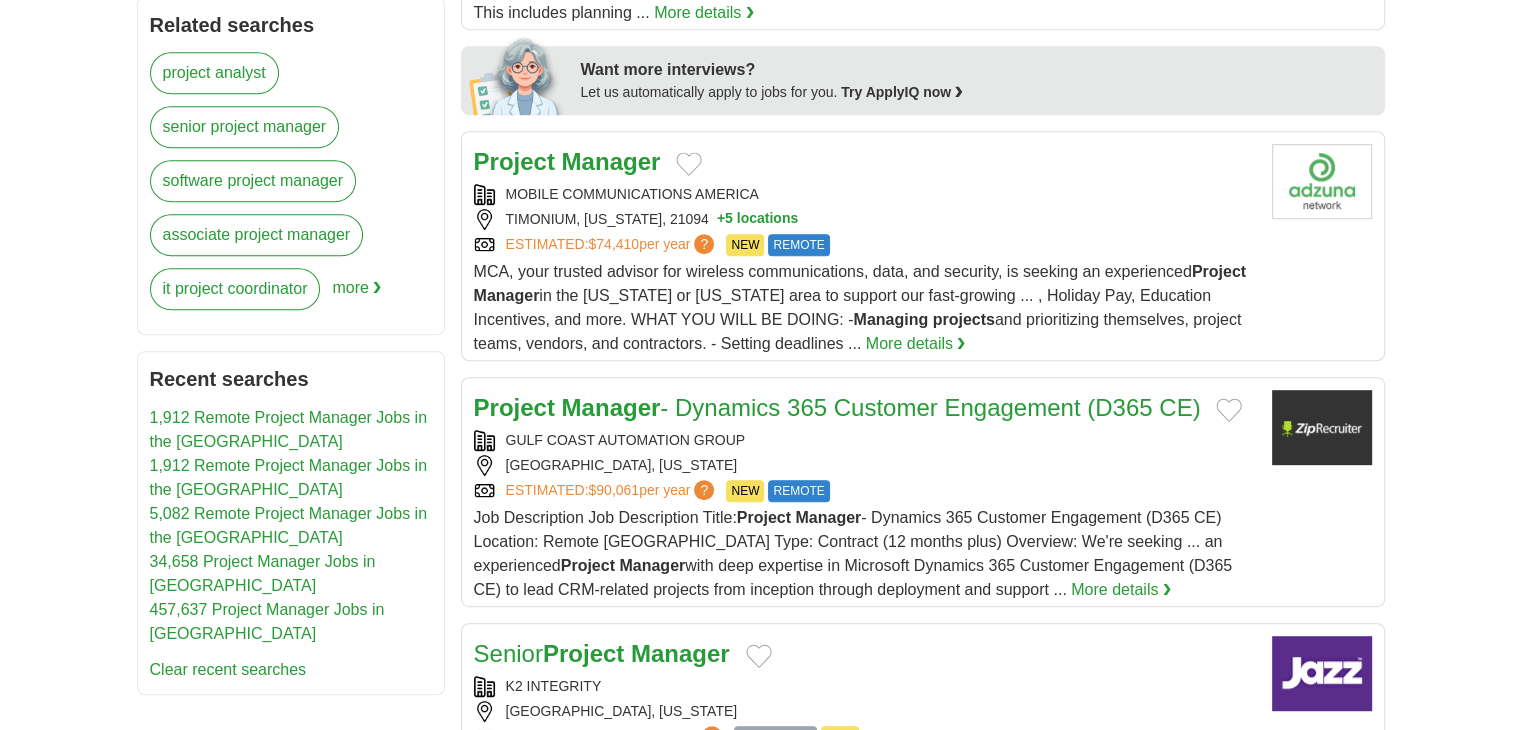 scroll, scrollTop: 1100, scrollLeft: 0, axis: vertical 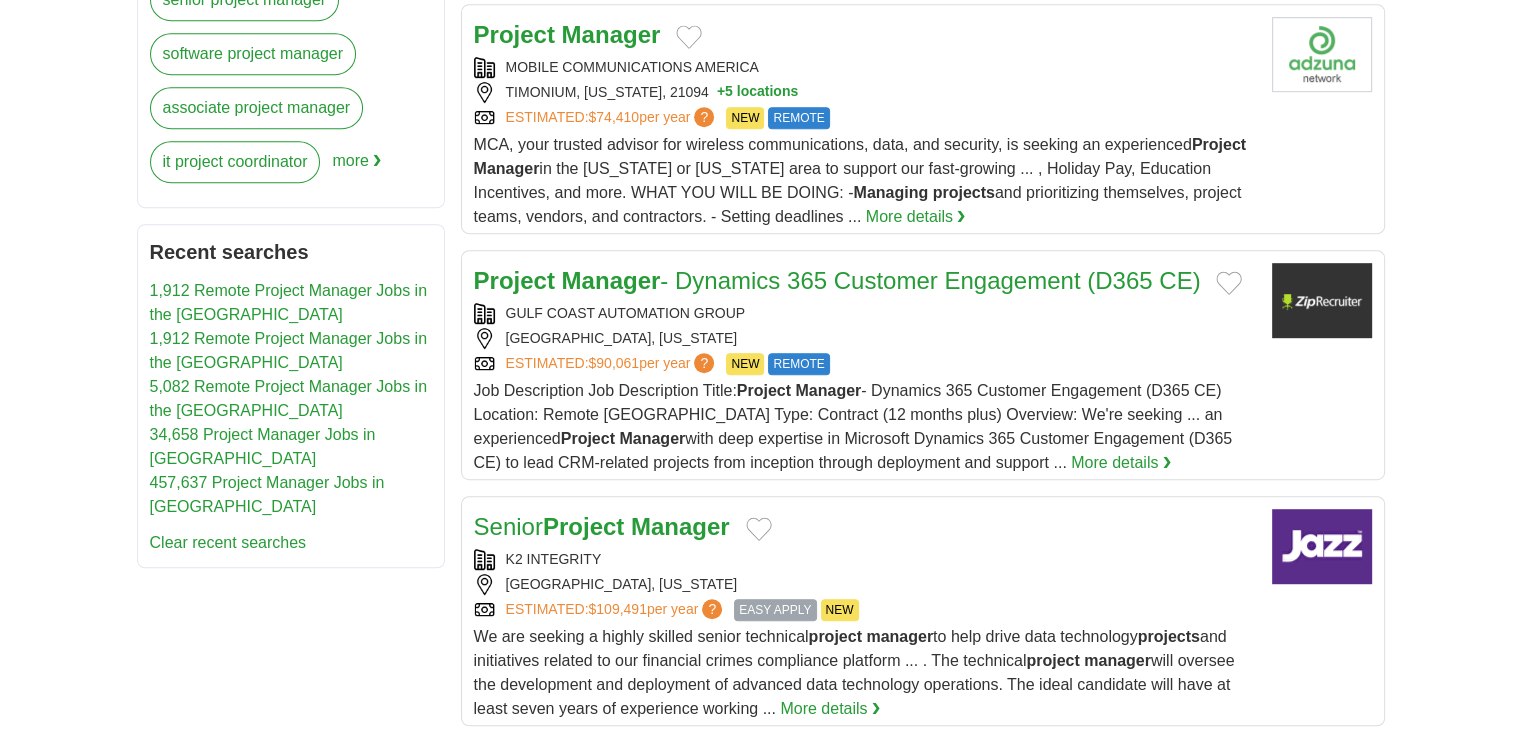 click on "[GEOGRAPHIC_DATA], [US_STATE]" at bounding box center (865, 338) 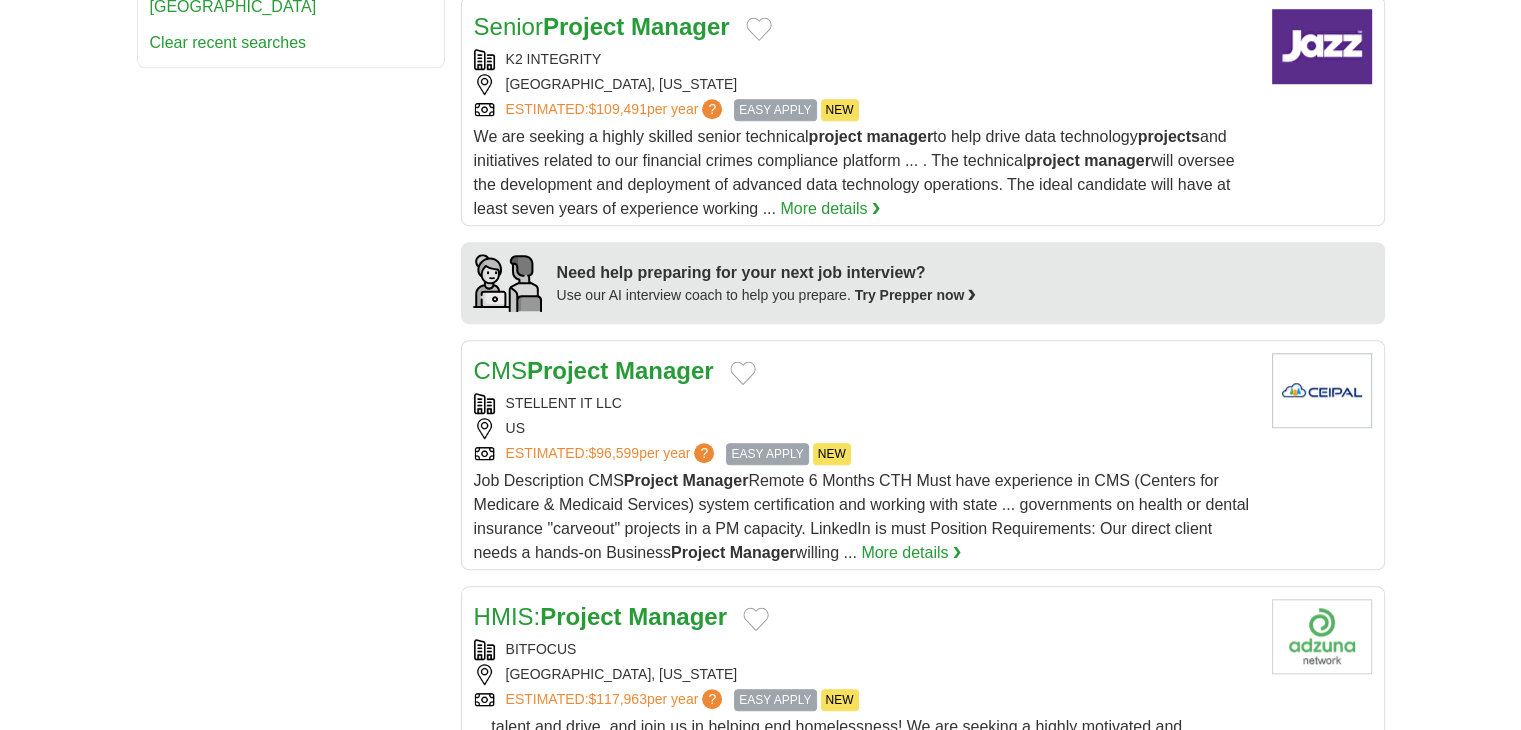 scroll, scrollTop: 1900, scrollLeft: 0, axis: vertical 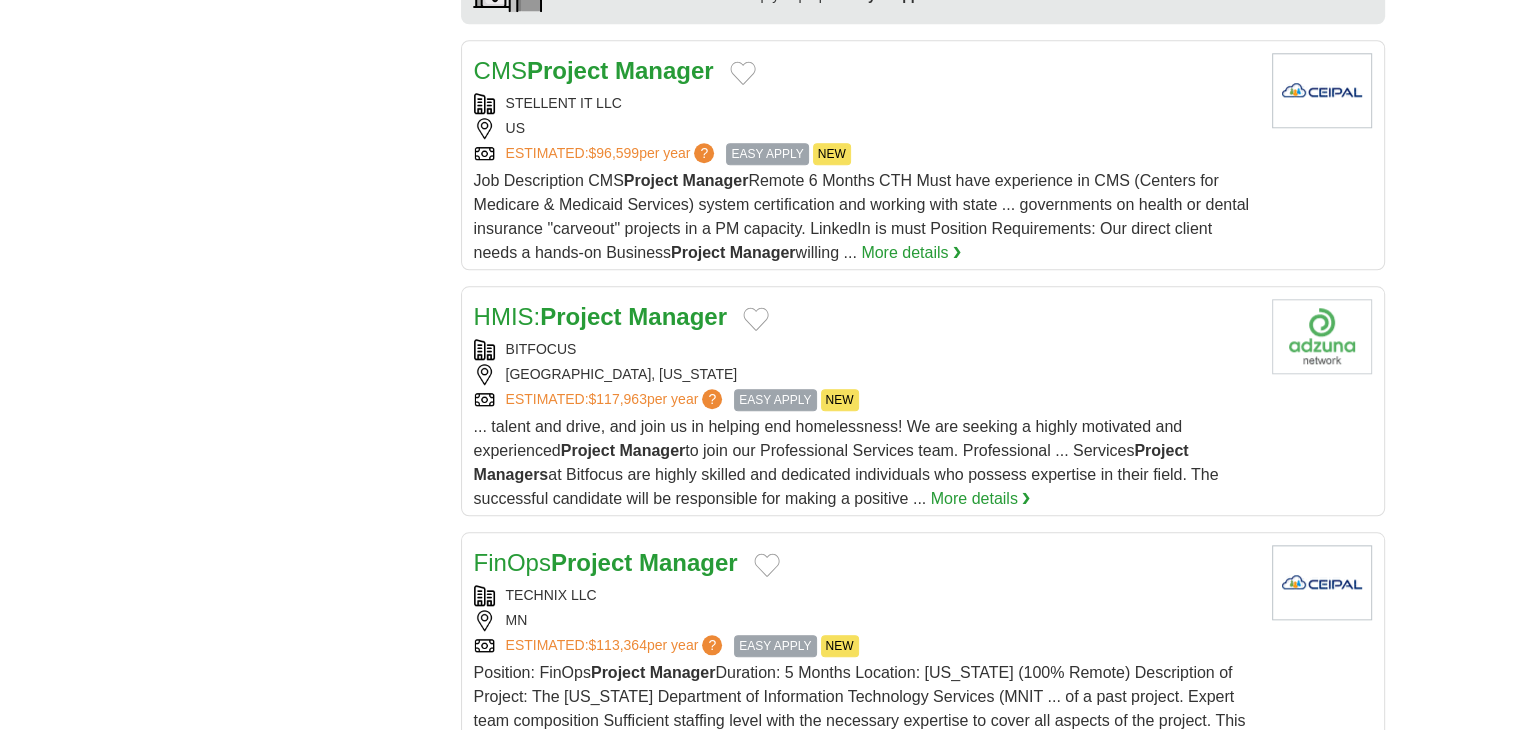 click on "LAS VEGAS, NEVADA" at bounding box center [865, 374] 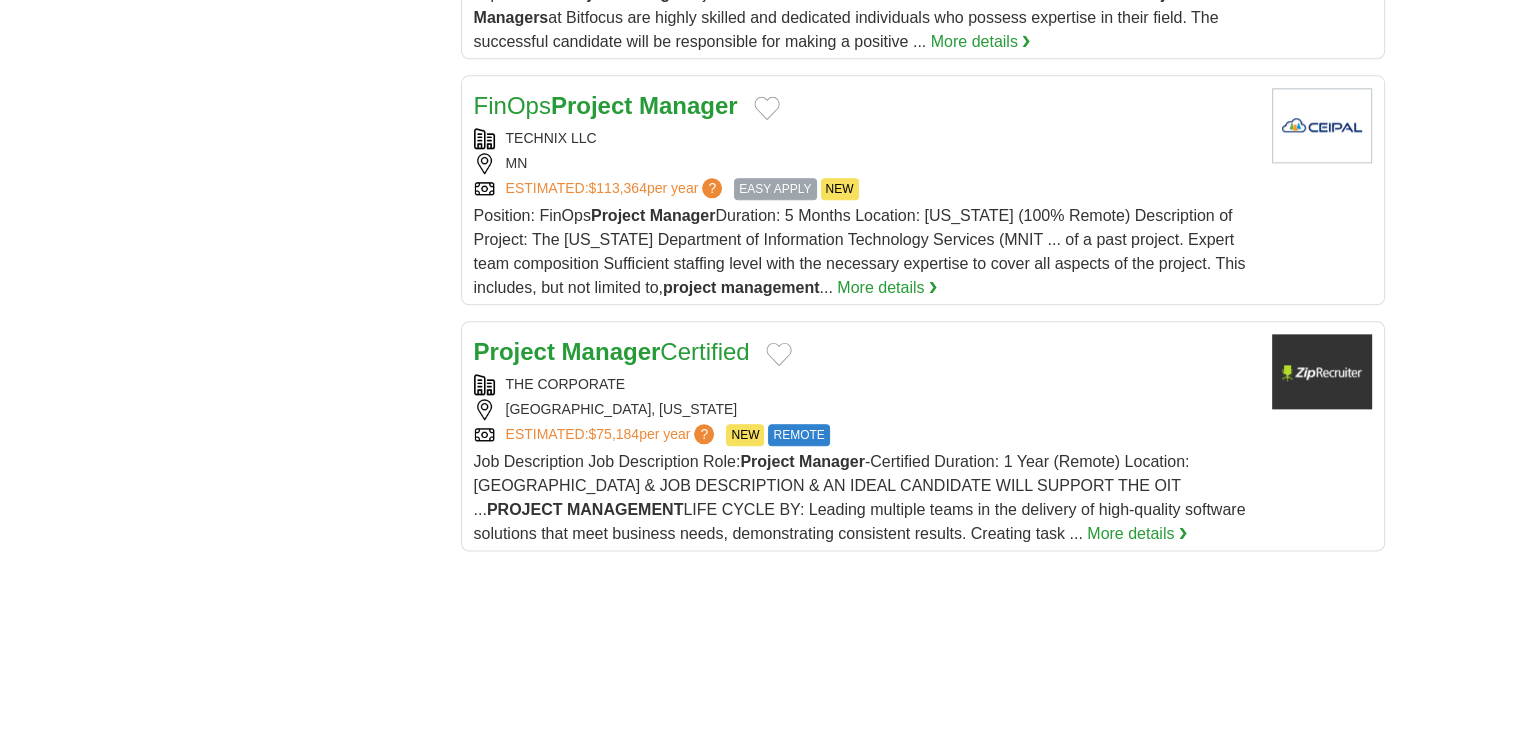 scroll, scrollTop: 2500, scrollLeft: 0, axis: vertical 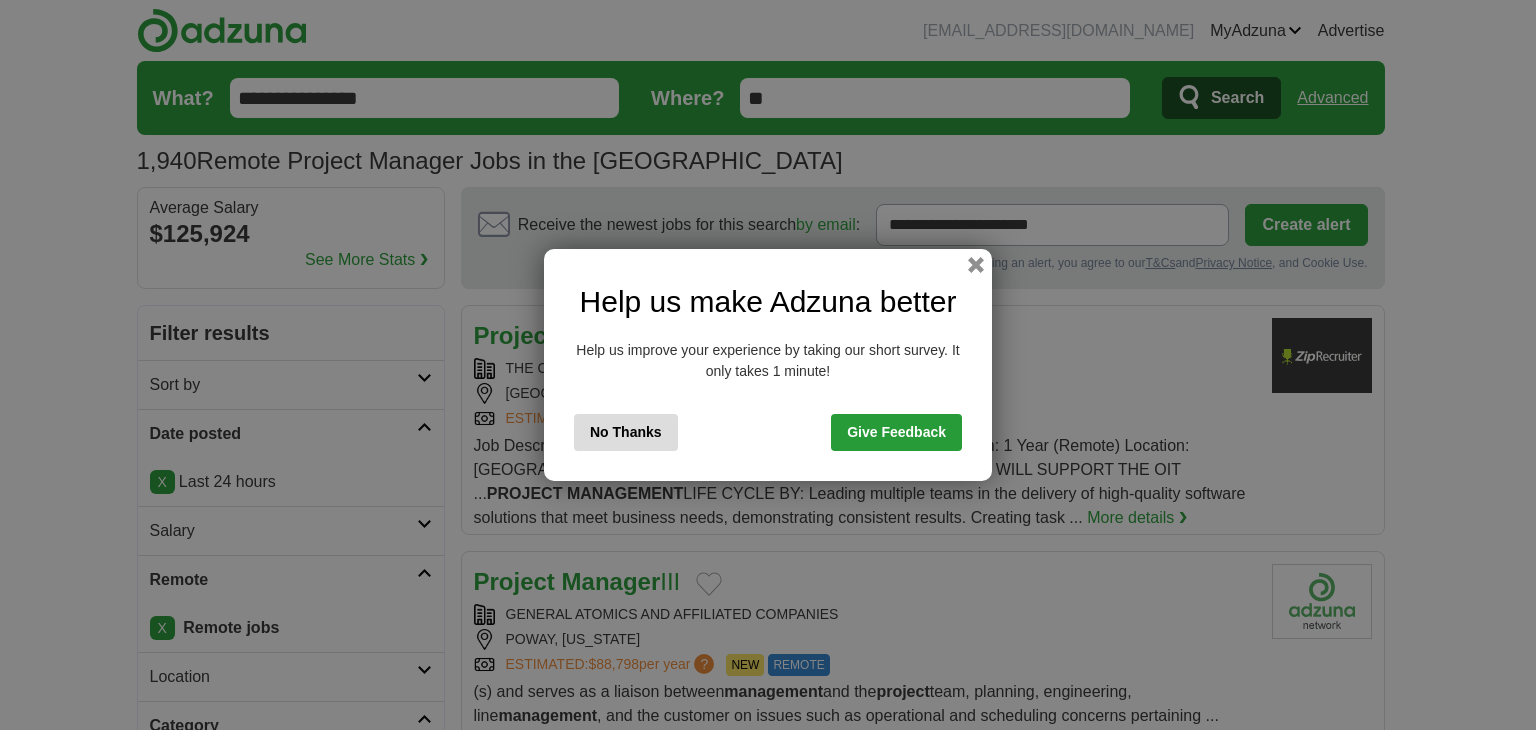 click on "No Thanks" at bounding box center (626, 432) 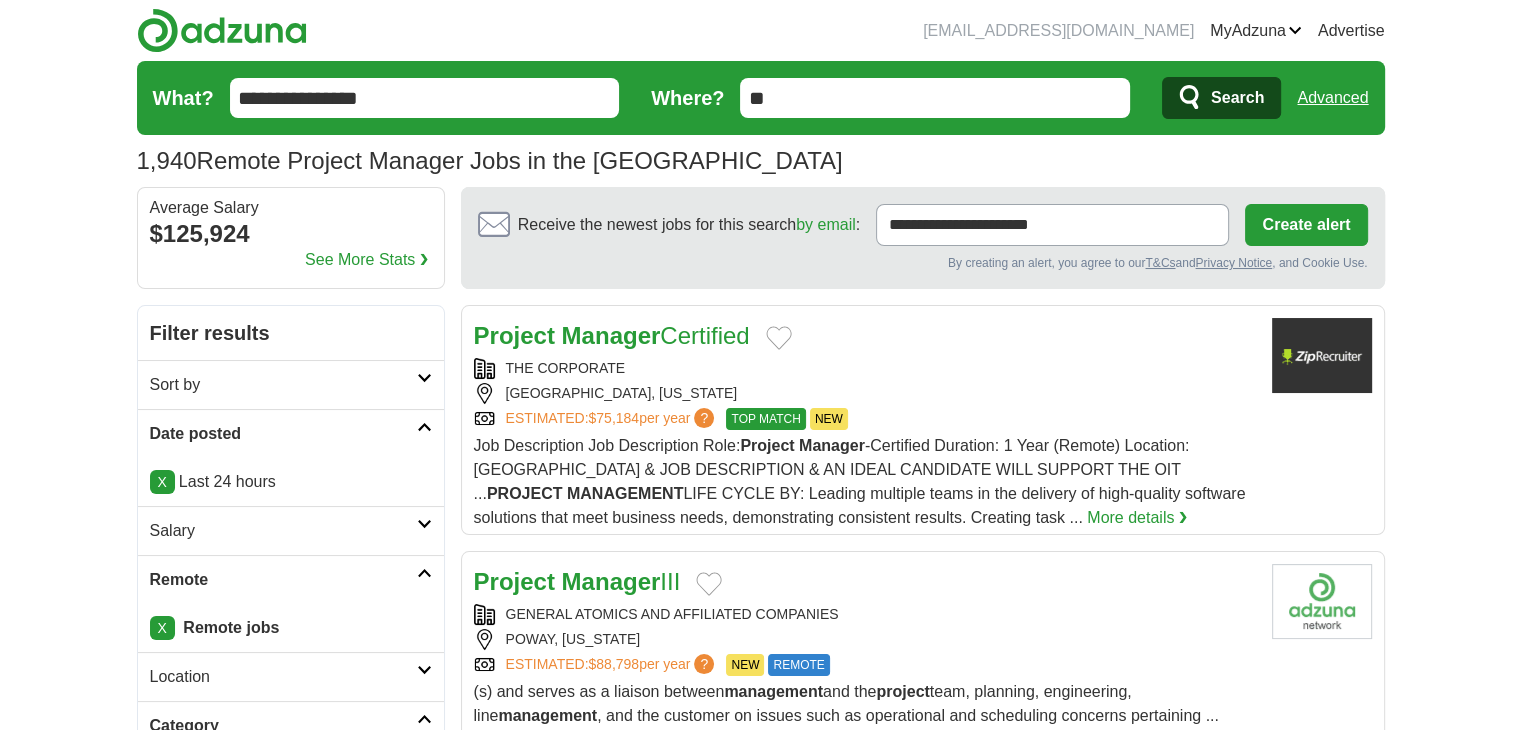 click on "FRANKFORT, KENTUCKY" at bounding box center [865, 393] 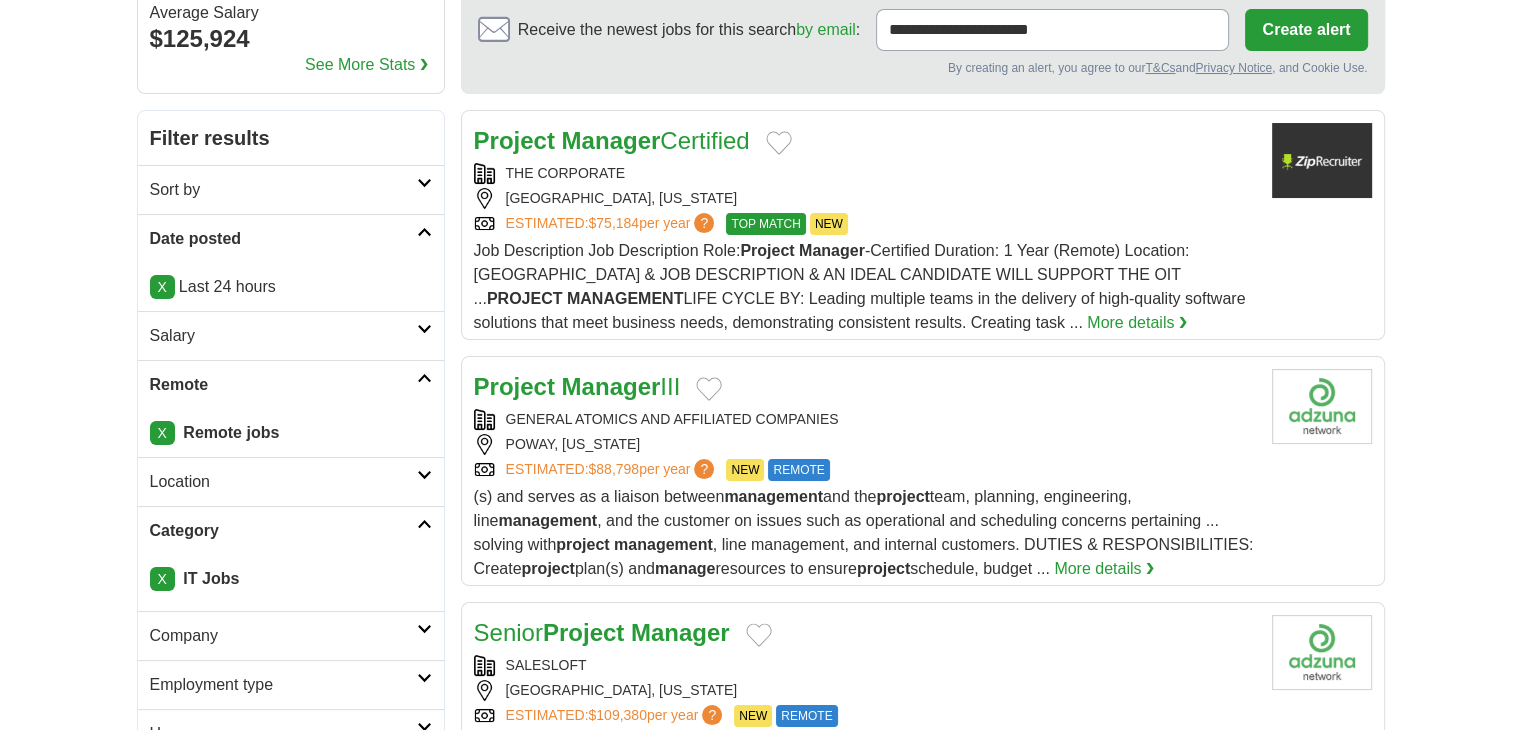 scroll, scrollTop: 300, scrollLeft: 0, axis: vertical 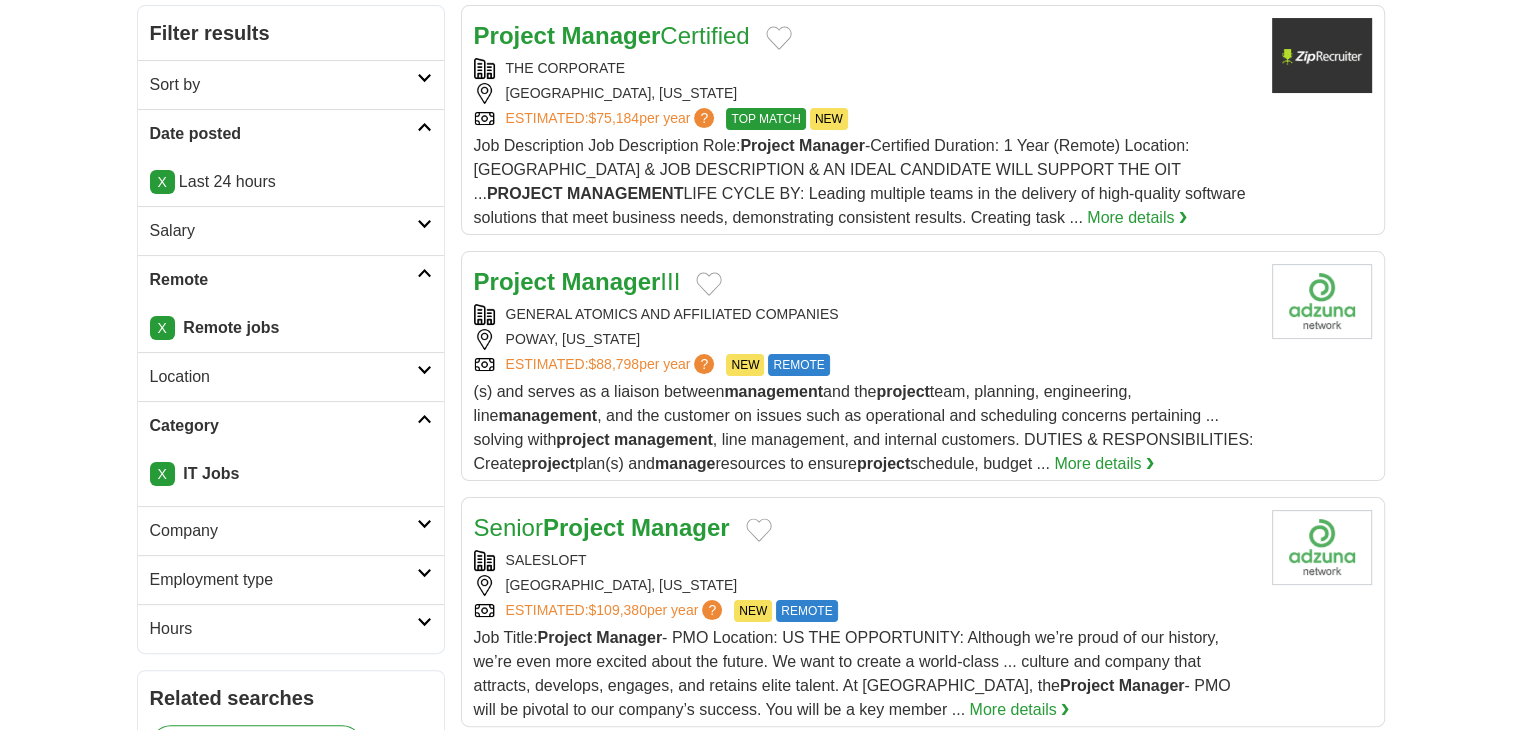 click on "GENERAL ATOMICS AND AFFILIATED COMPANIES" at bounding box center (865, 314) 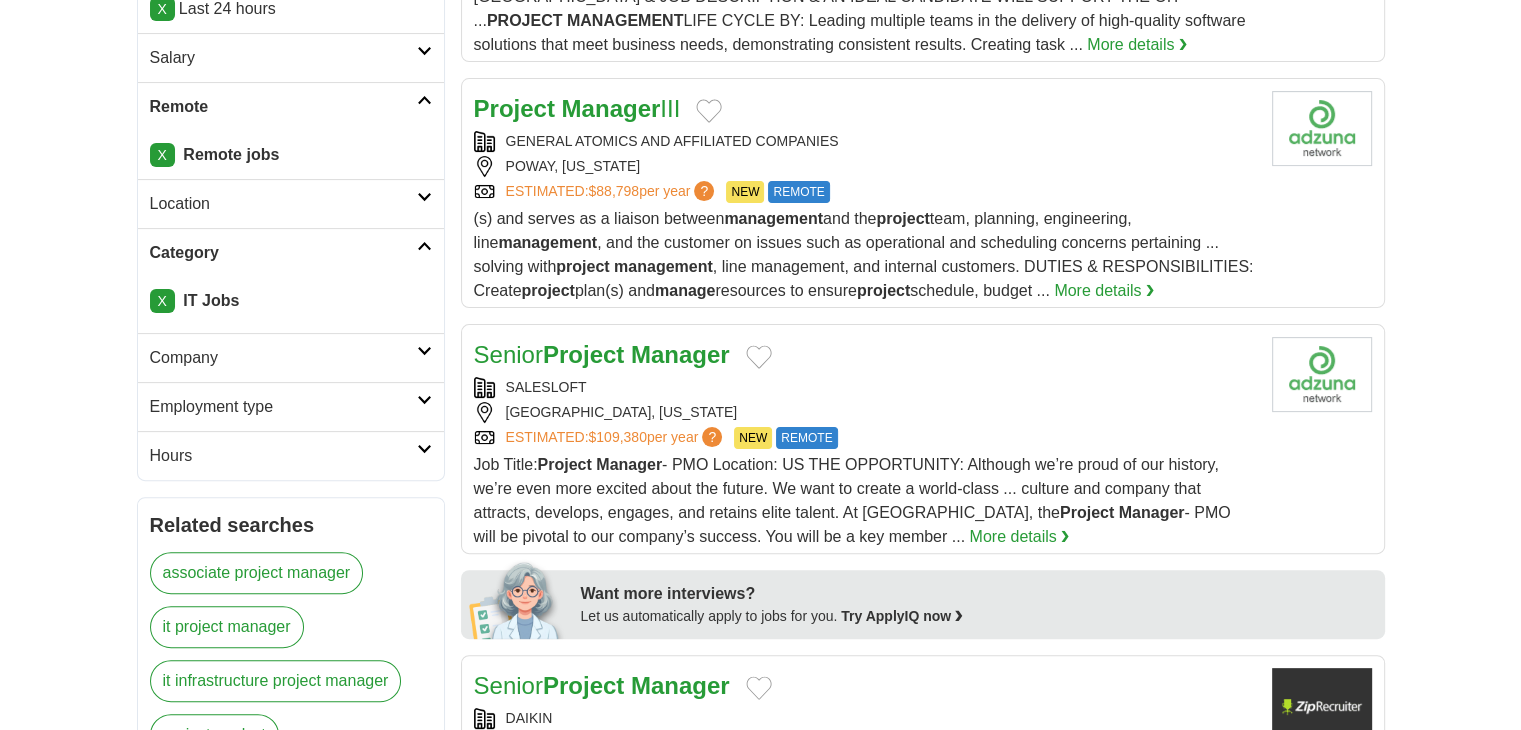 scroll, scrollTop: 600, scrollLeft: 0, axis: vertical 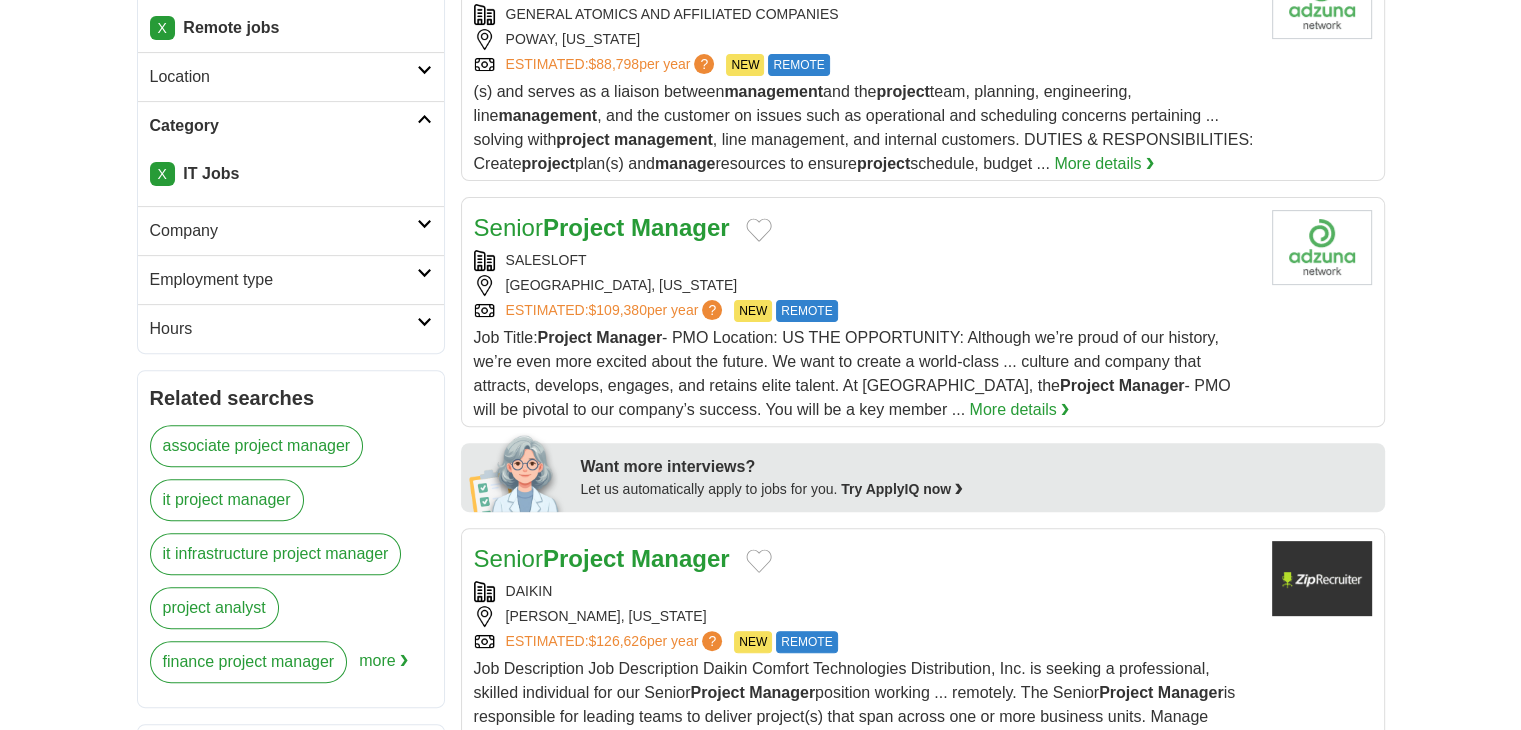 click on "SALESLOFT
ATLANTA, GEORGIA
ESTIMATED:
$109,380
per year
?
NEW REMOTE" at bounding box center [865, 286] 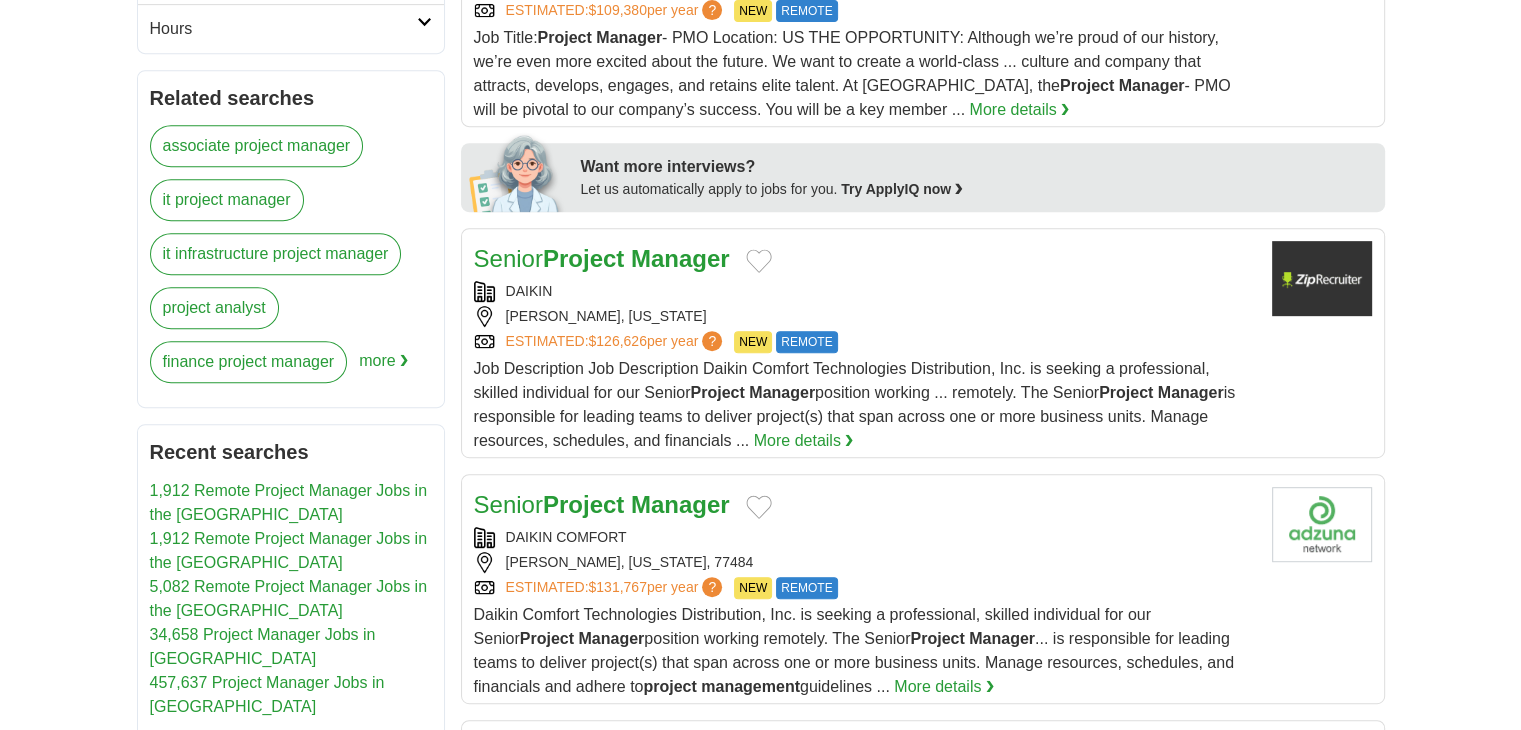 click on "ESTIMATED:
$126,626
per year
?
NEW REMOTE" at bounding box center [865, 342] 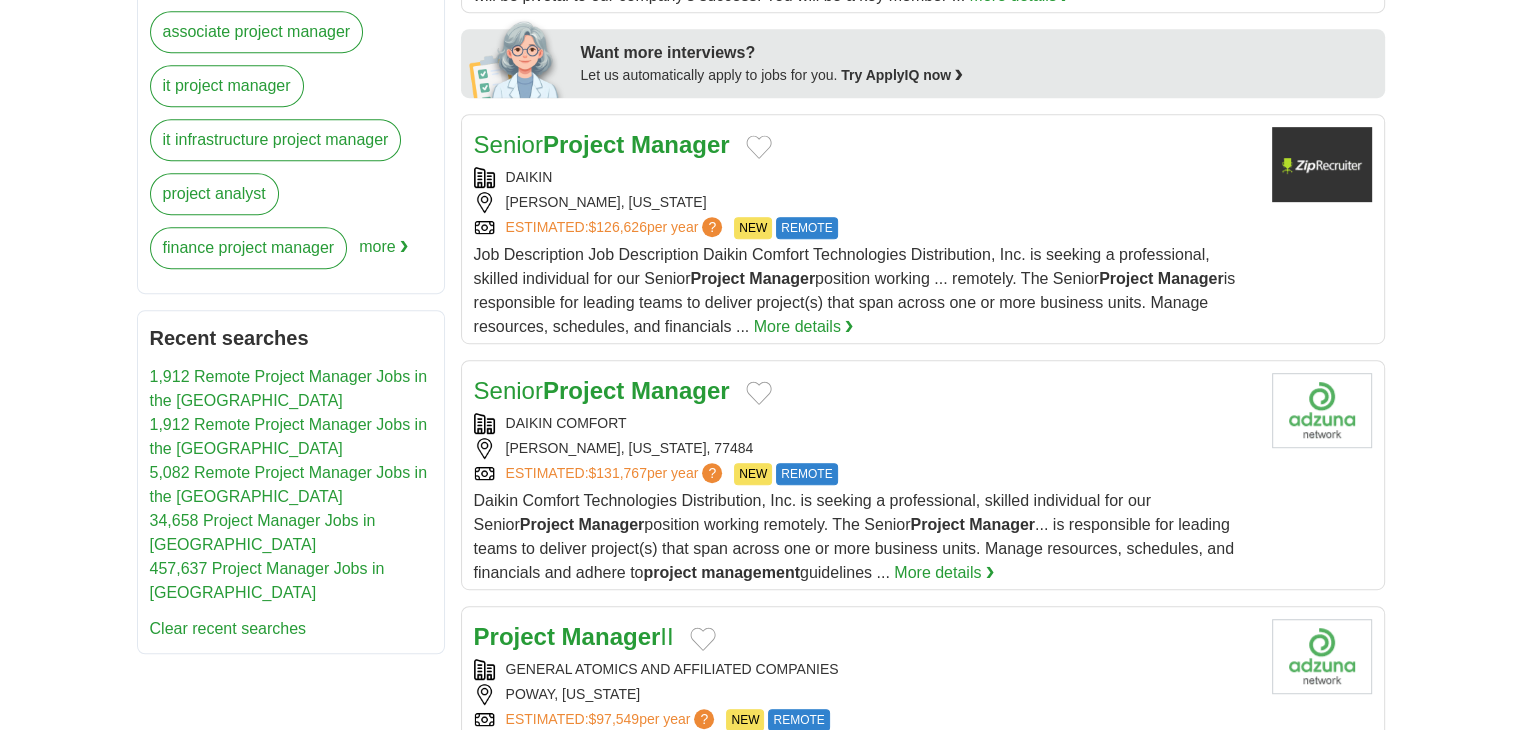 scroll, scrollTop: 1100, scrollLeft: 0, axis: vertical 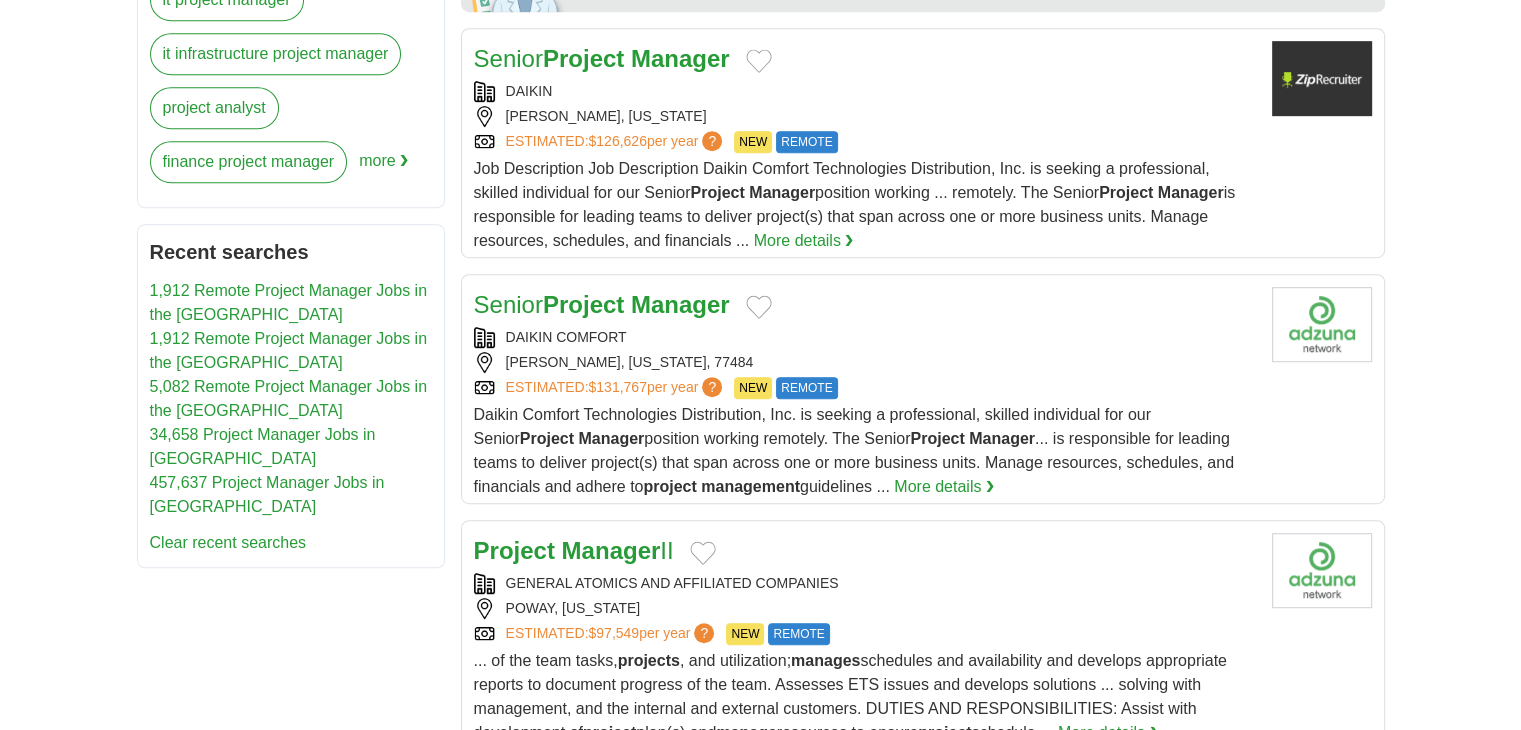 click on "Senior  Project   Manager" at bounding box center [865, 305] 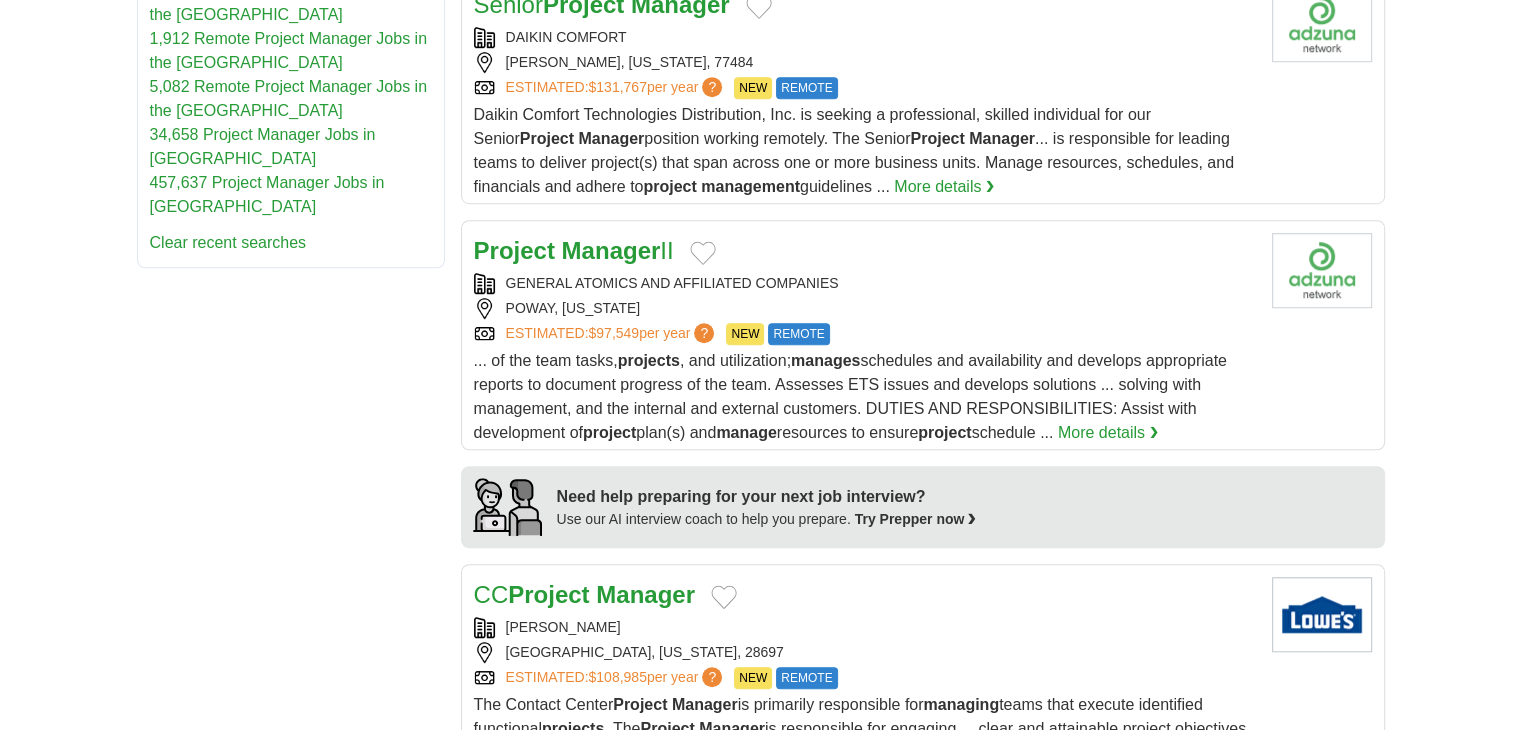 click on "GENERAL ATOMICS AND AFFILIATED COMPANIES" at bounding box center [865, 283] 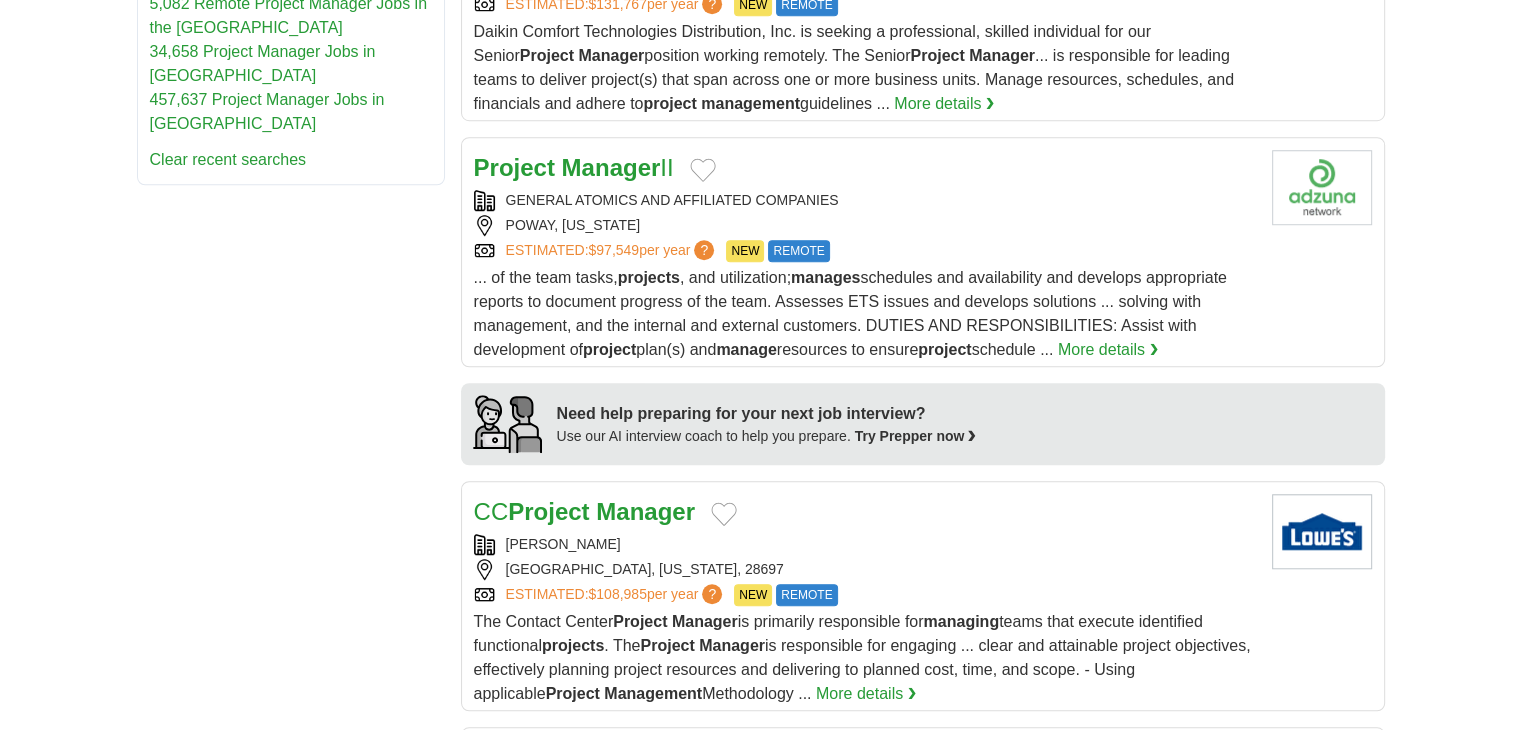 scroll, scrollTop: 1700, scrollLeft: 0, axis: vertical 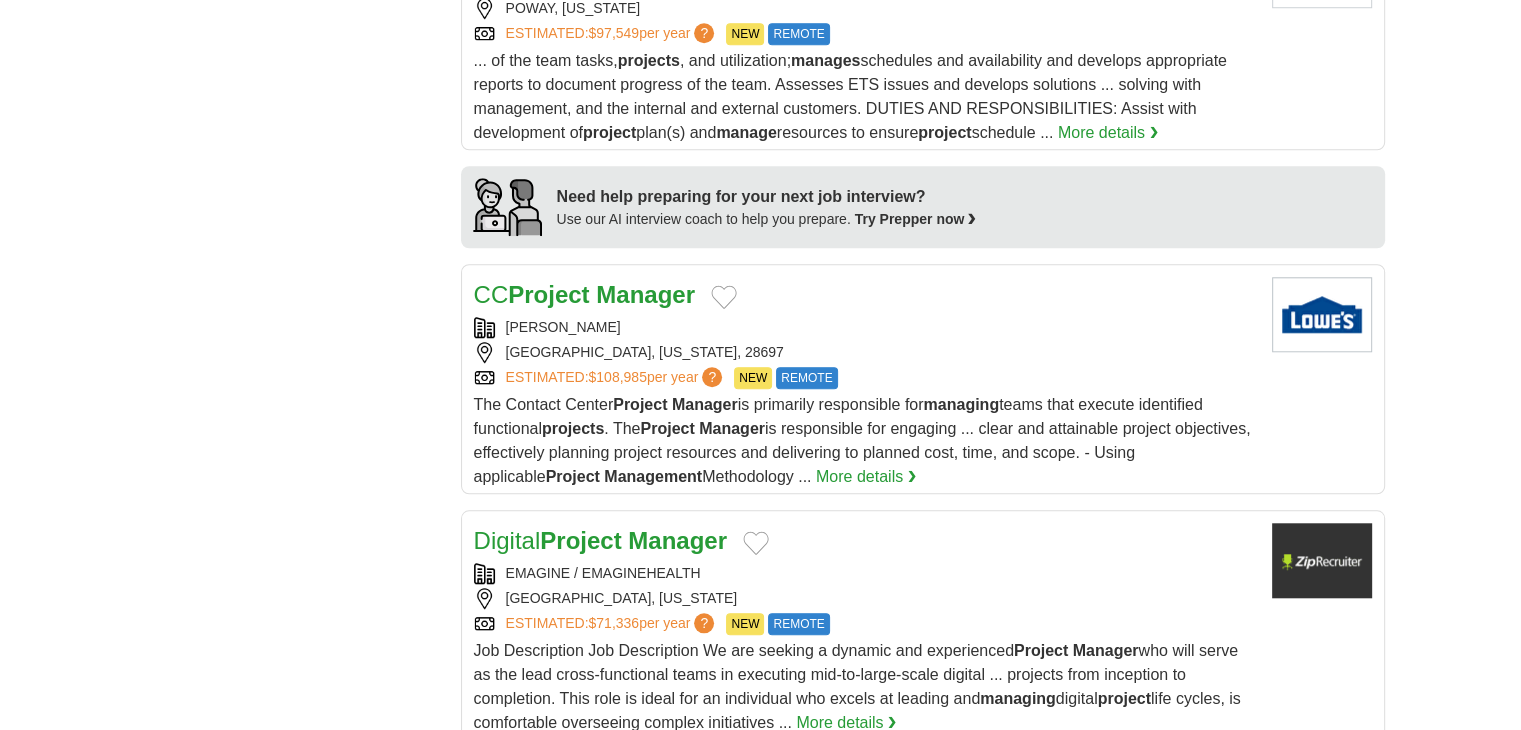 click on "WILKESBORO, NORTH CAROLINA, 28697" at bounding box center [865, 352] 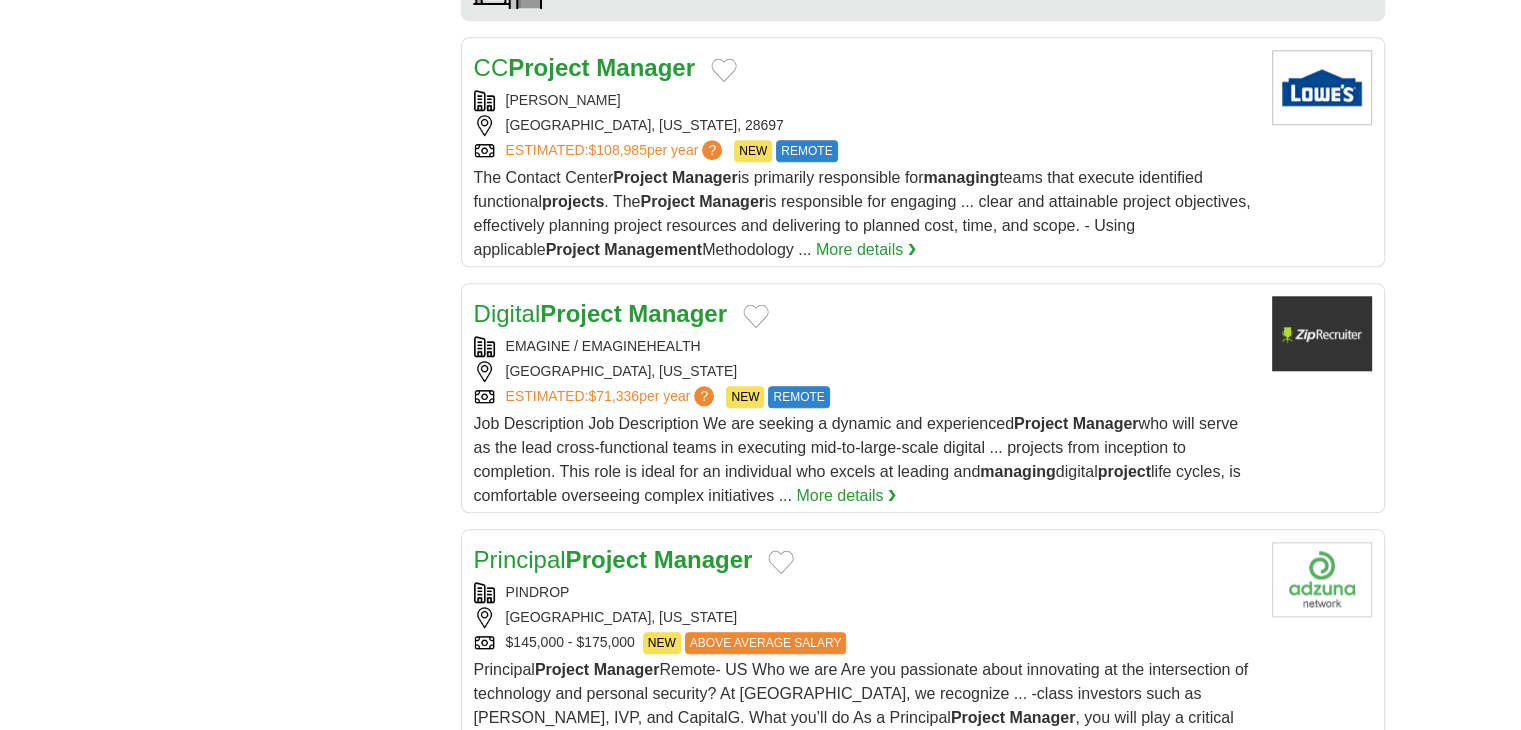 scroll, scrollTop: 2100, scrollLeft: 0, axis: vertical 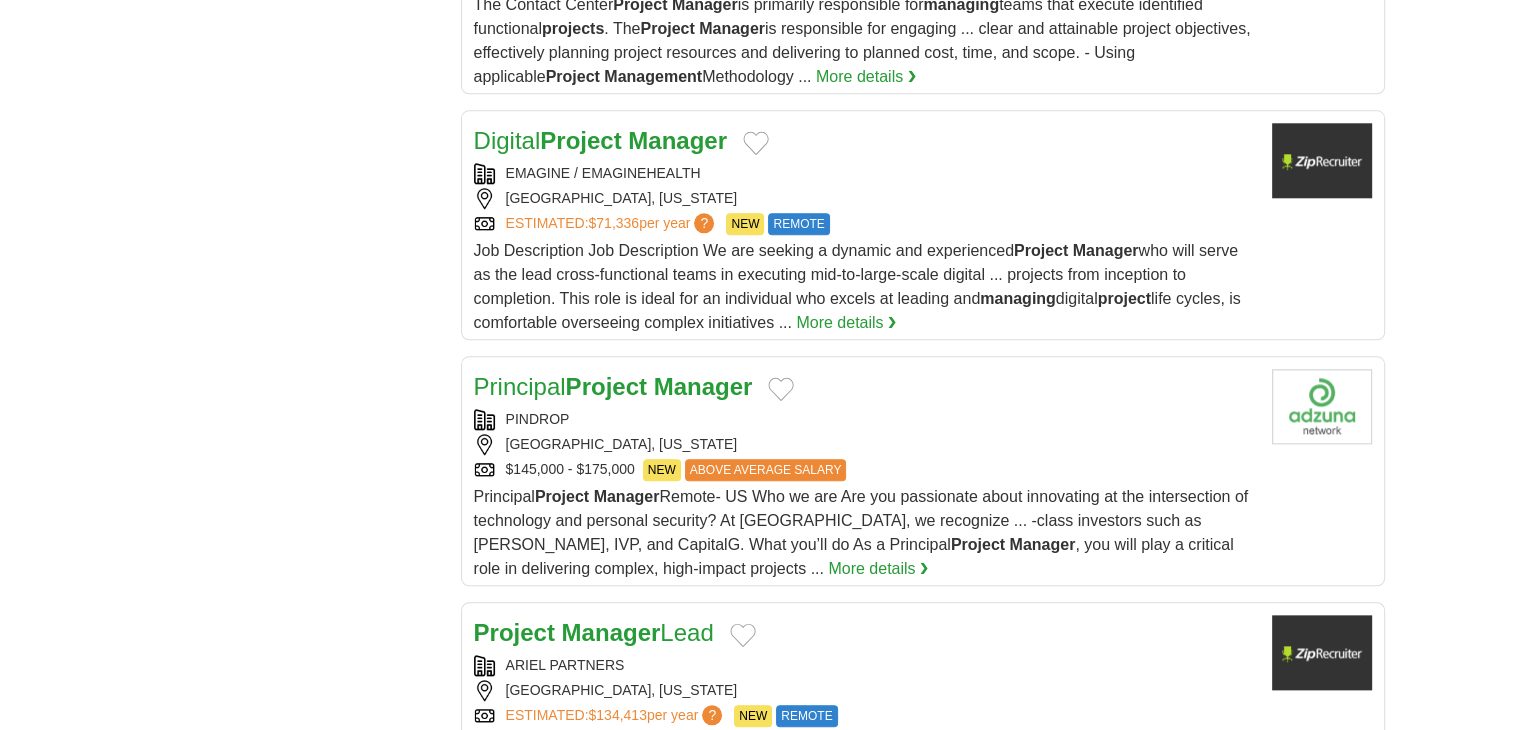 click on "PROVIDENCE, RHODE ISLAND" at bounding box center [865, 198] 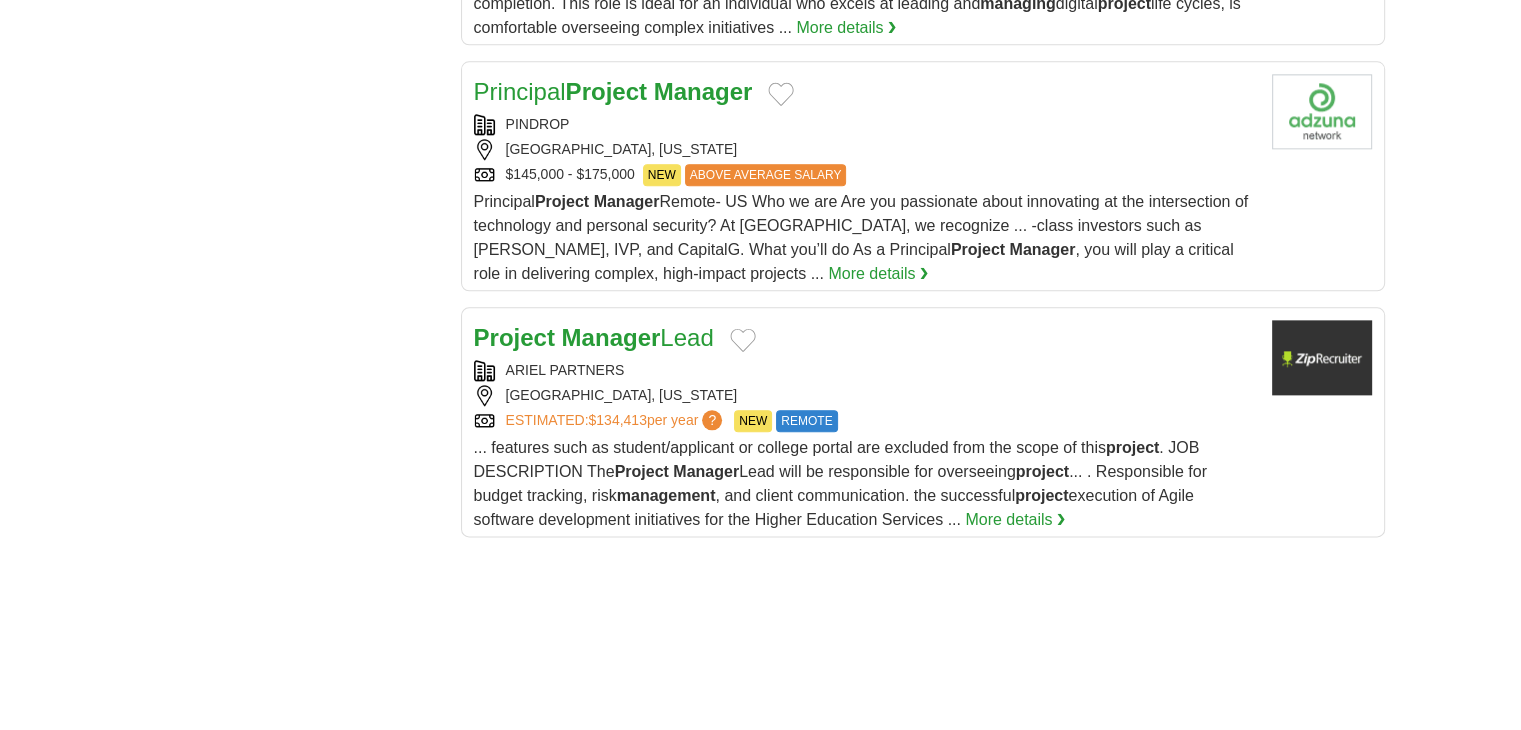 scroll, scrollTop: 2400, scrollLeft: 0, axis: vertical 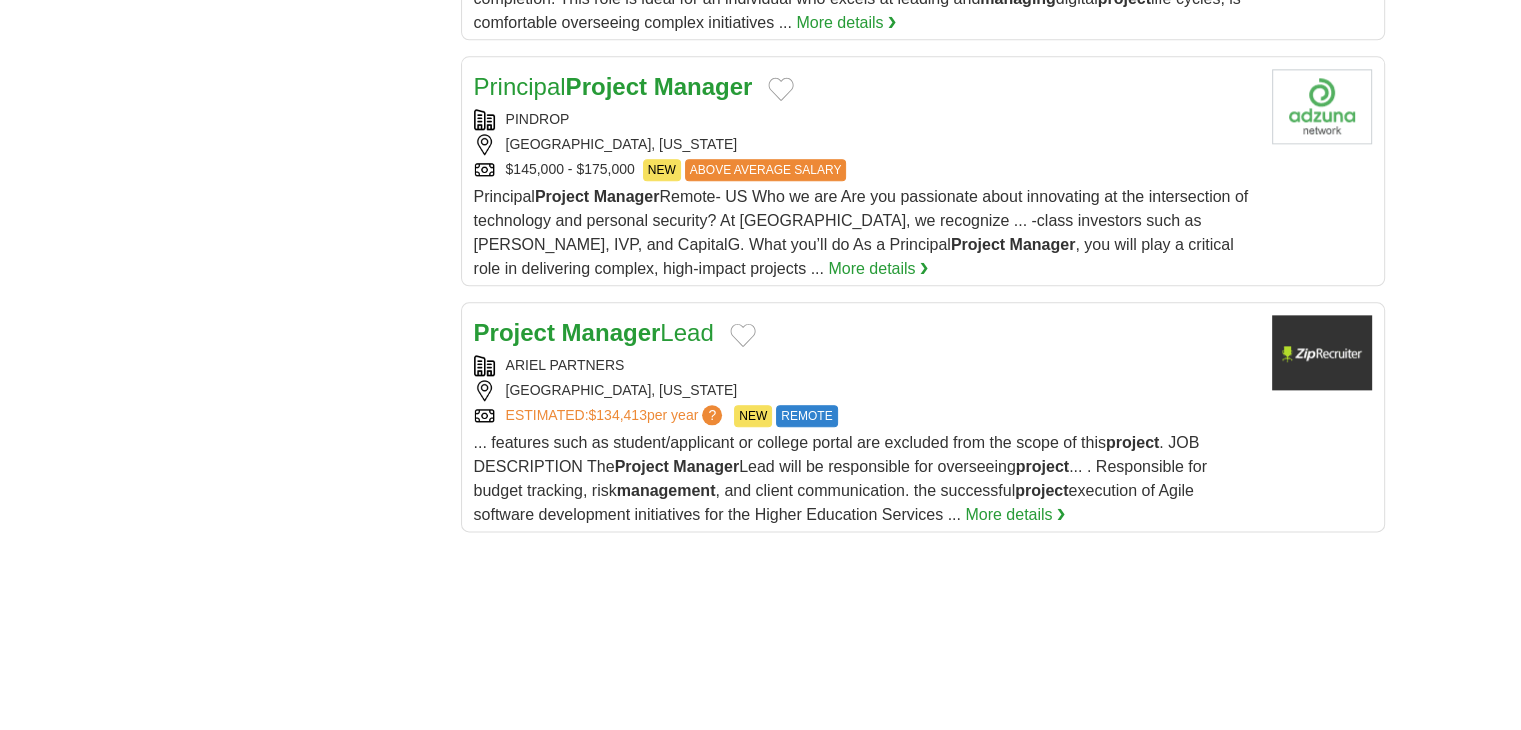 click on "$145,000 - $175,000
NEW ABOVE AVERAGE SALARY" at bounding box center (865, 170) 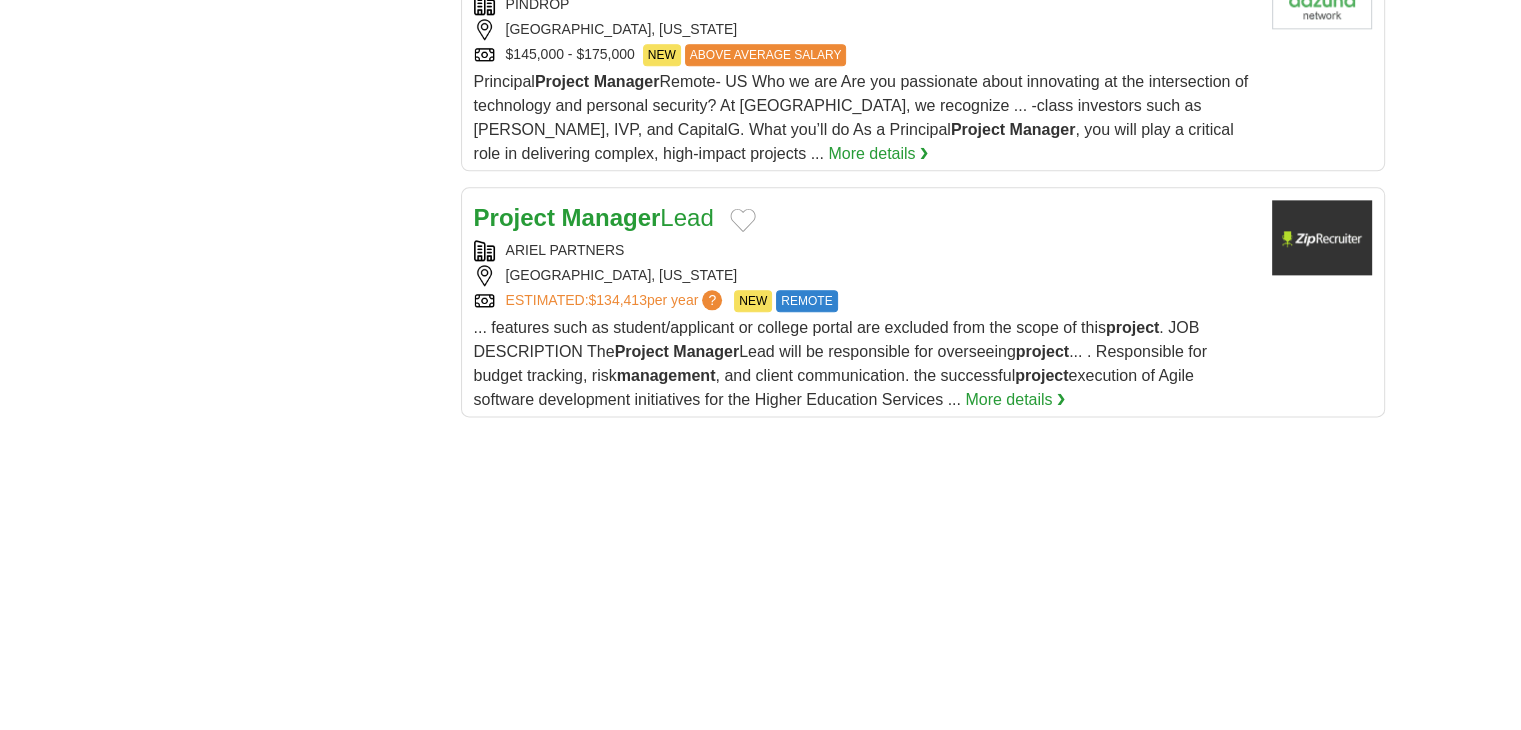 scroll, scrollTop: 2600, scrollLeft: 0, axis: vertical 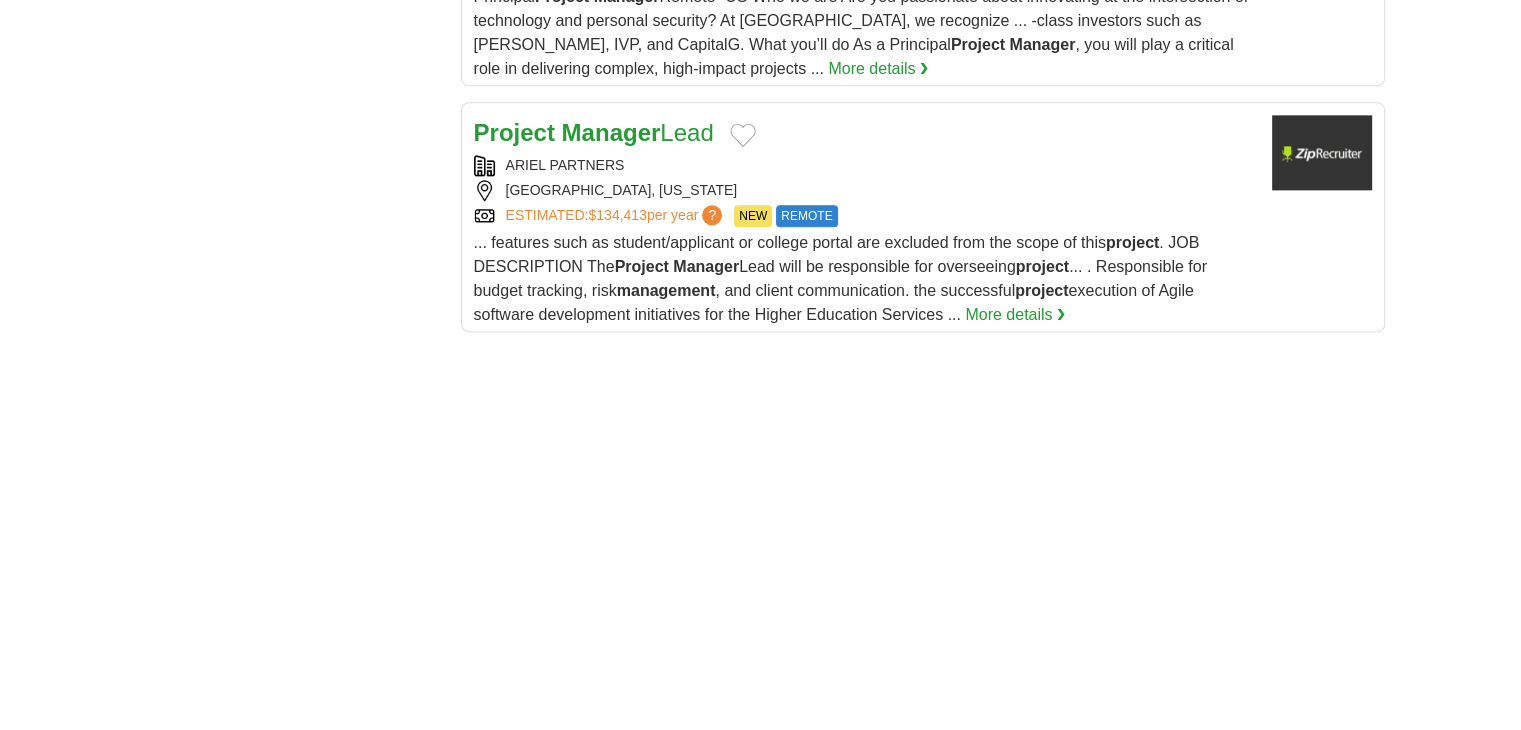 click on "ALBANY, NEW YORK" at bounding box center [865, 190] 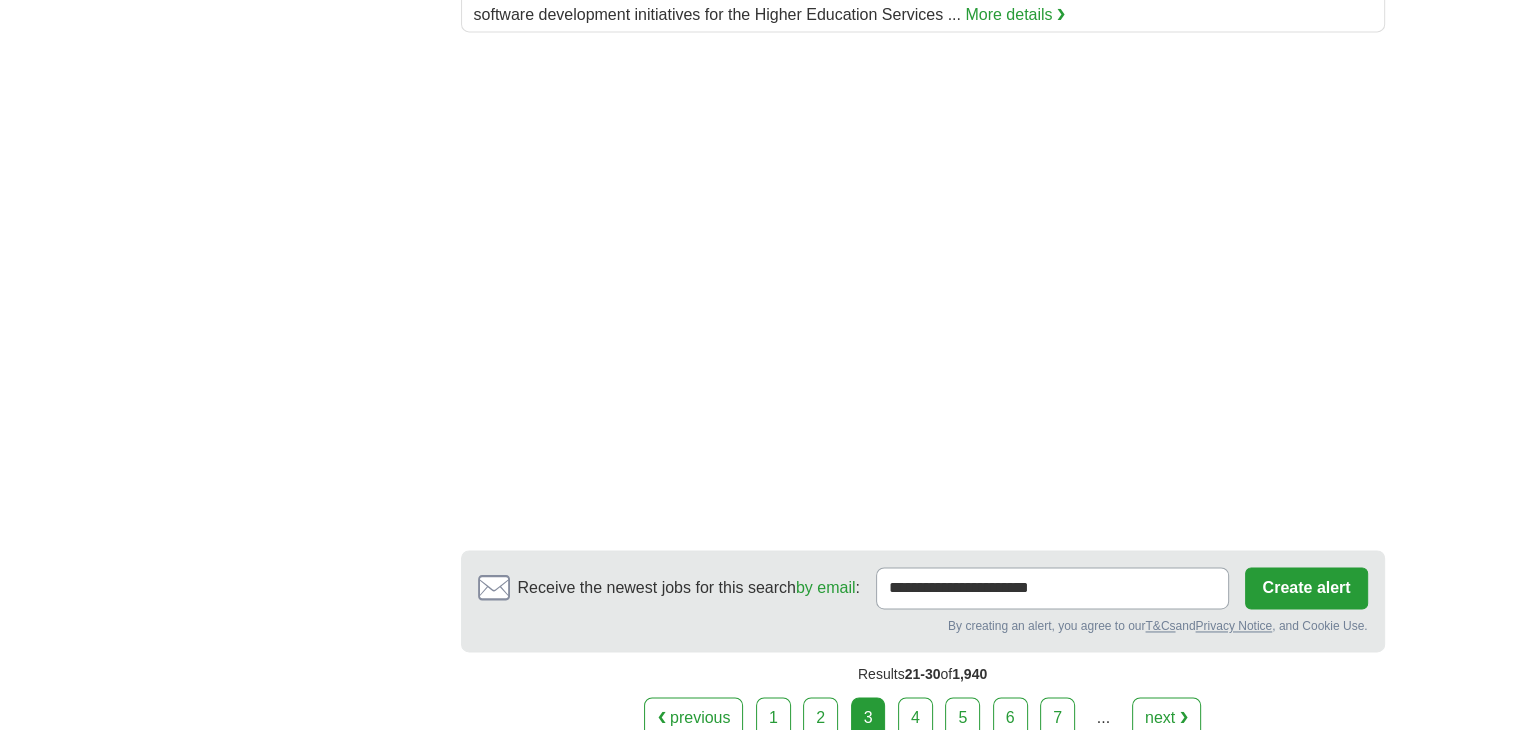 scroll, scrollTop: 3000, scrollLeft: 0, axis: vertical 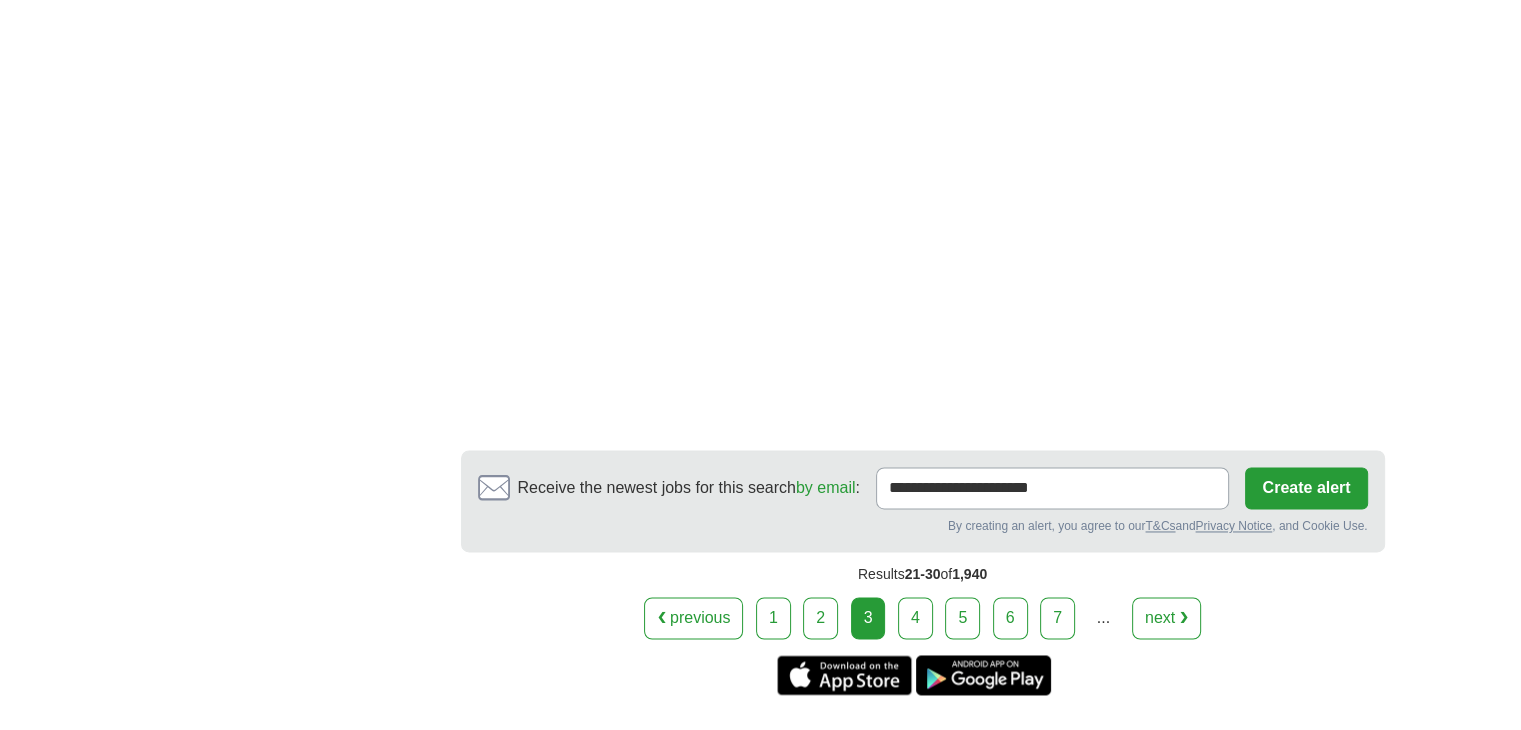 click on "4" at bounding box center (915, 618) 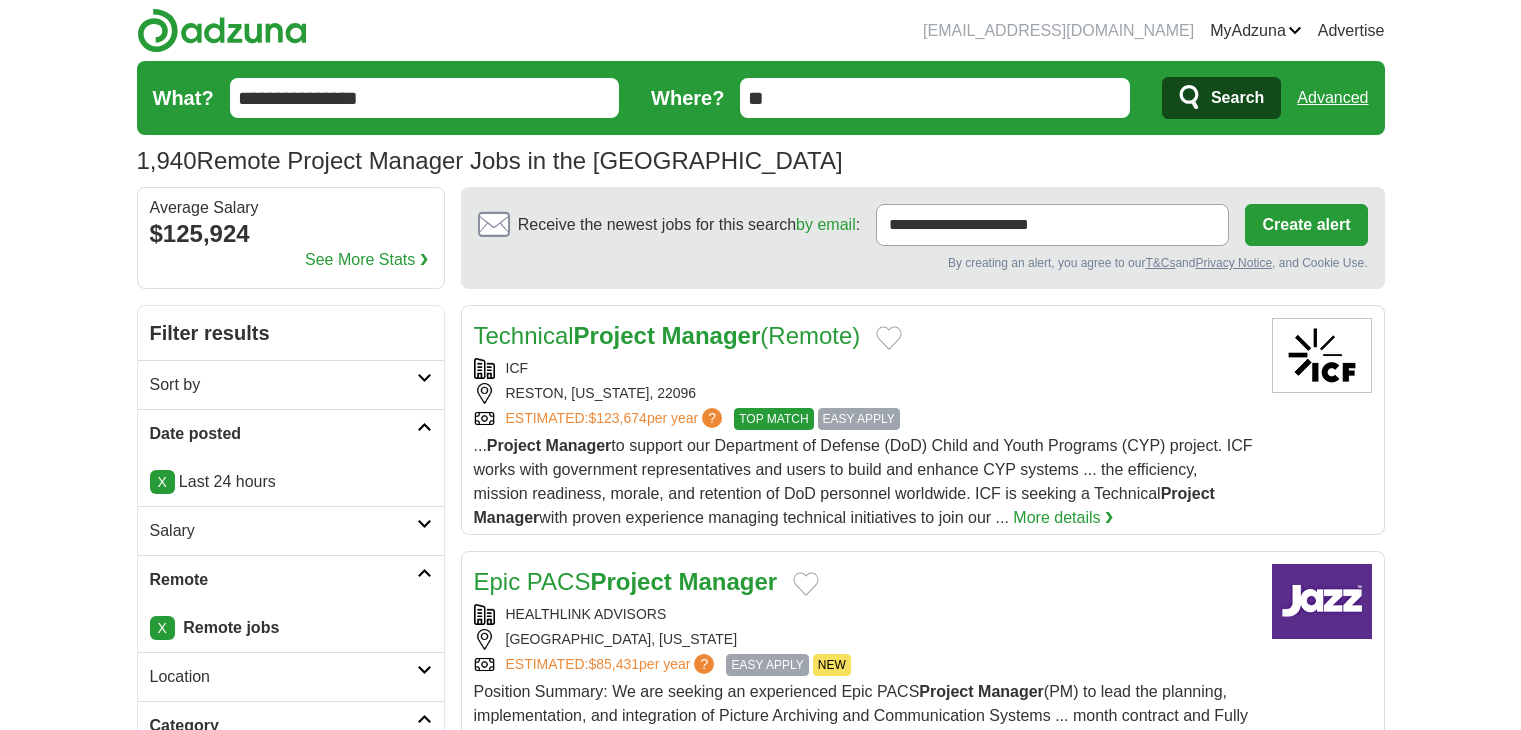 scroll, scrollTop: 0, scrollLeft: 0, axis: both 